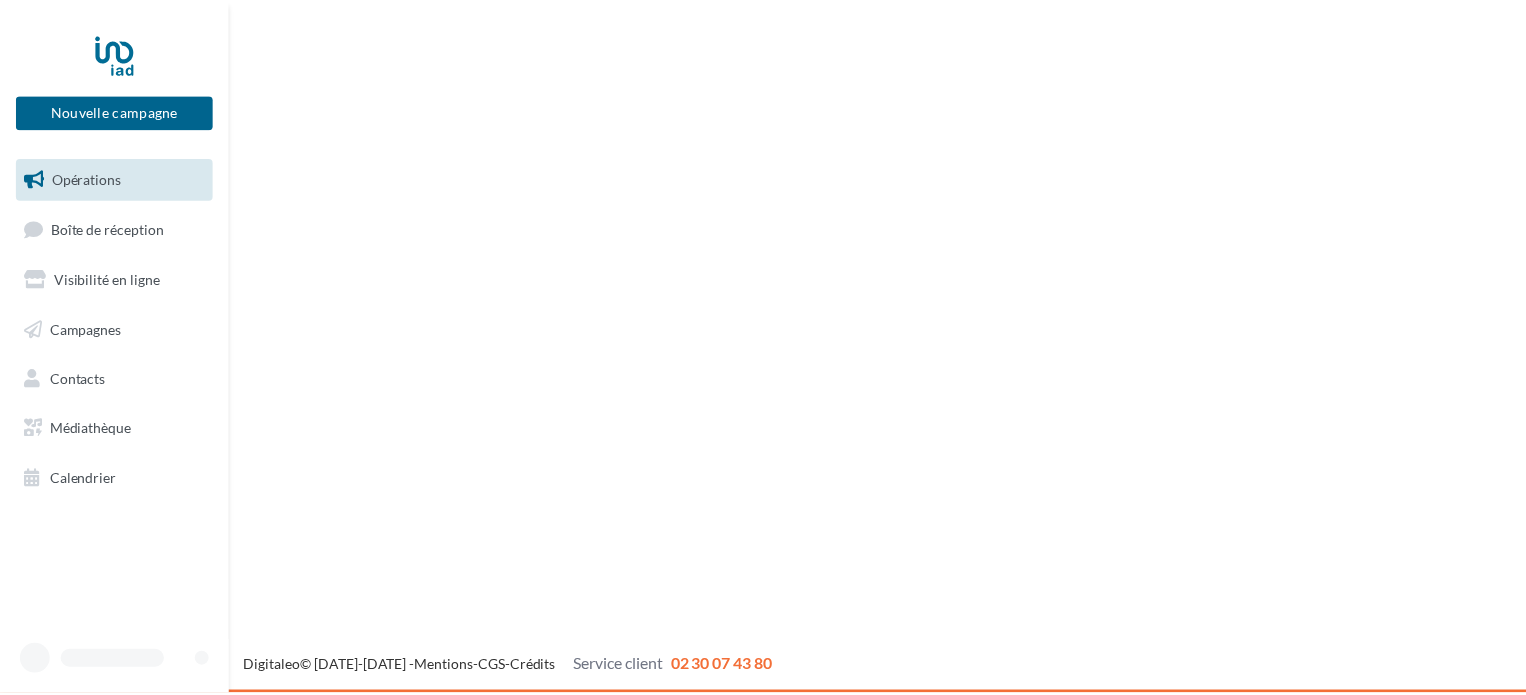 scroll, scrollTop: 0, scrollLeft: 0, axis: both 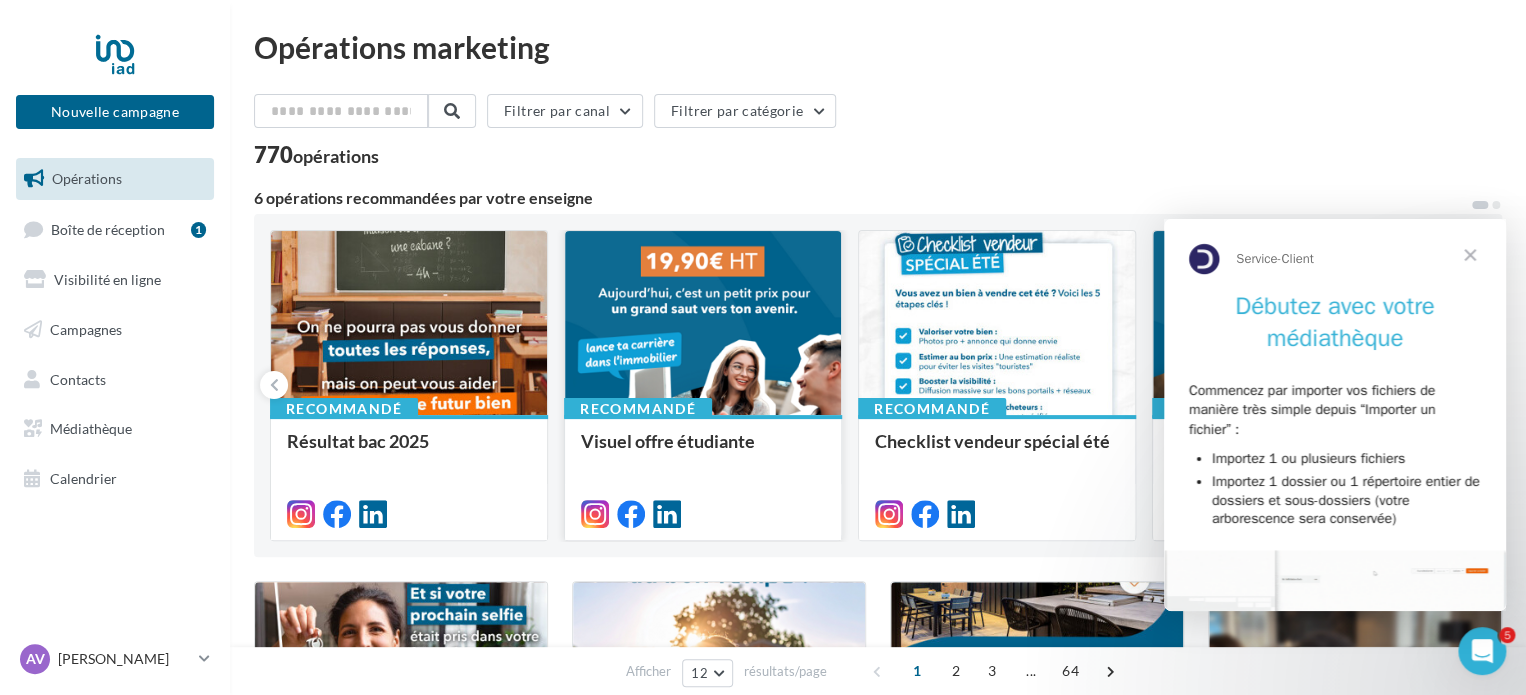 click at bounding box center (703, 324) 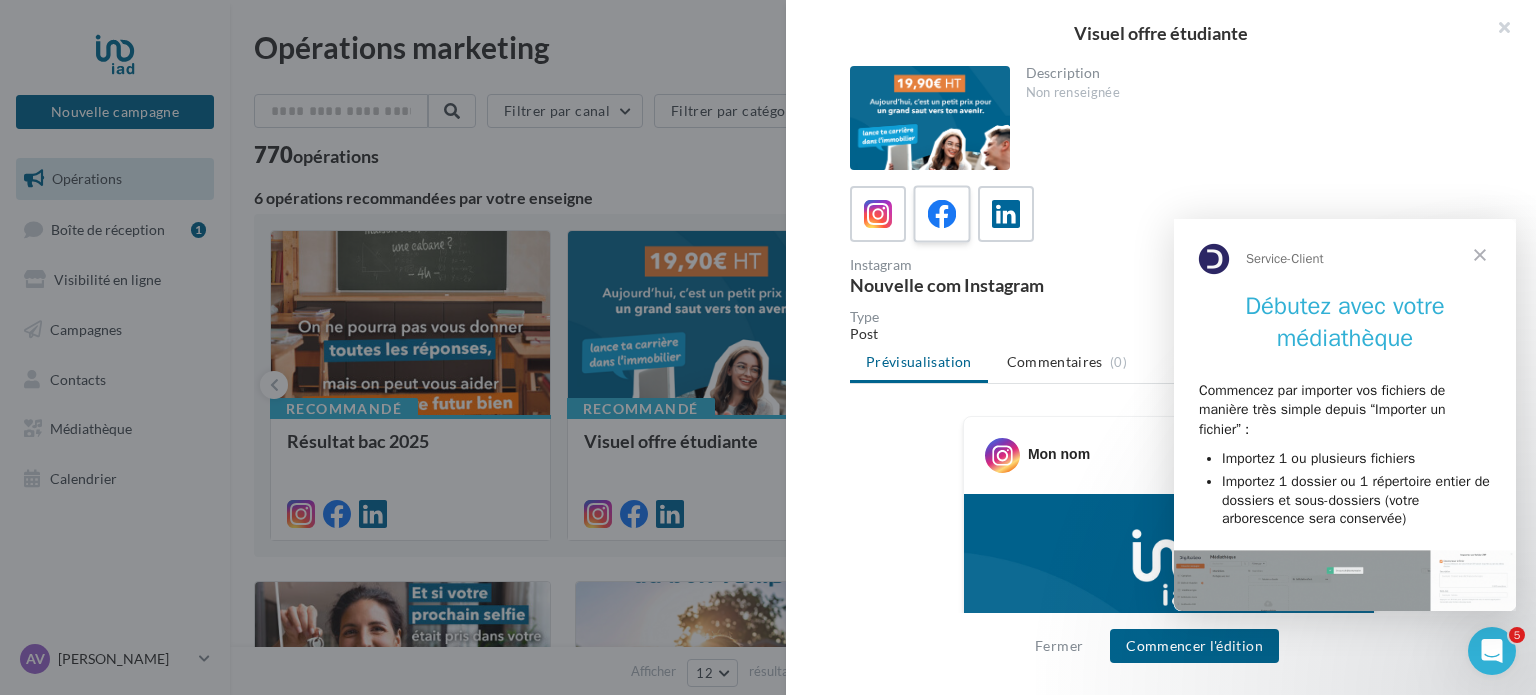 click at bounding box center [942, 214] 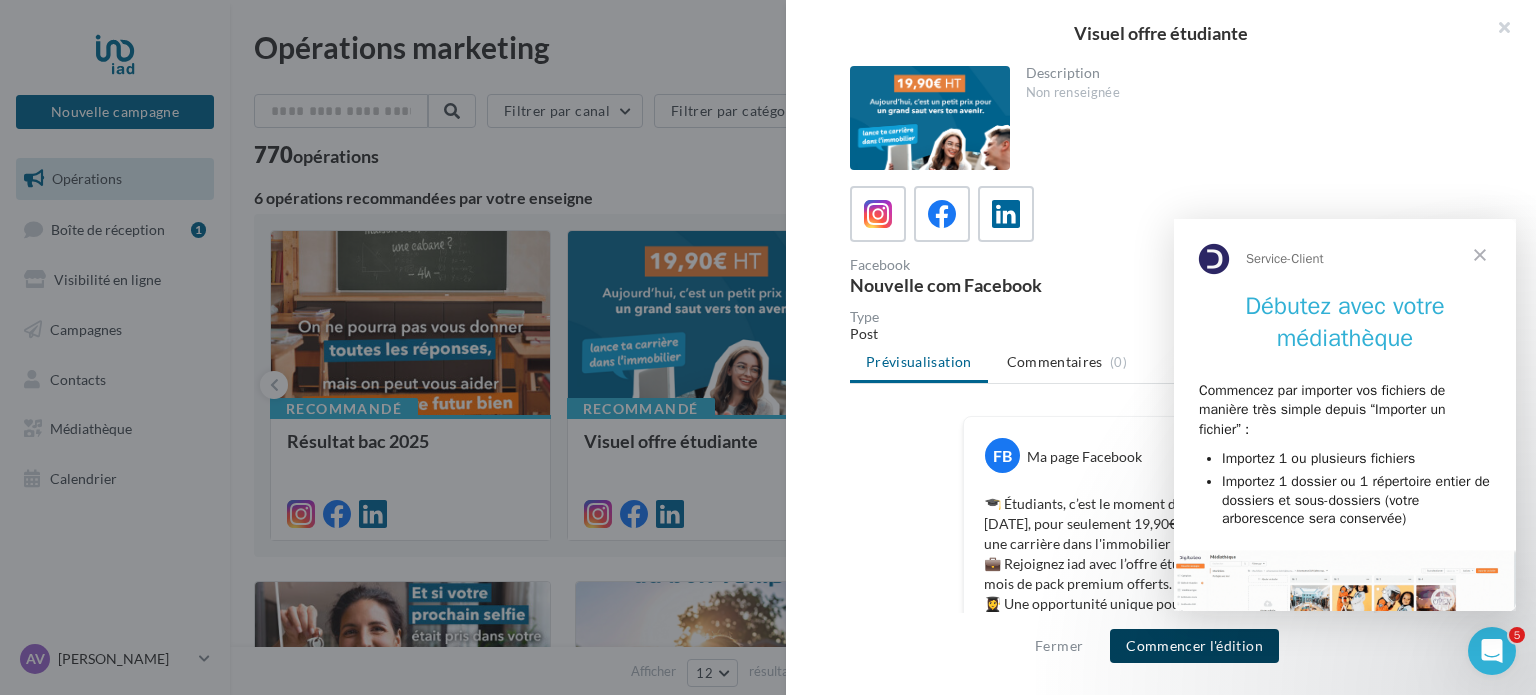 click on "Commencer l'édition" at bounding box center [1194, 646] 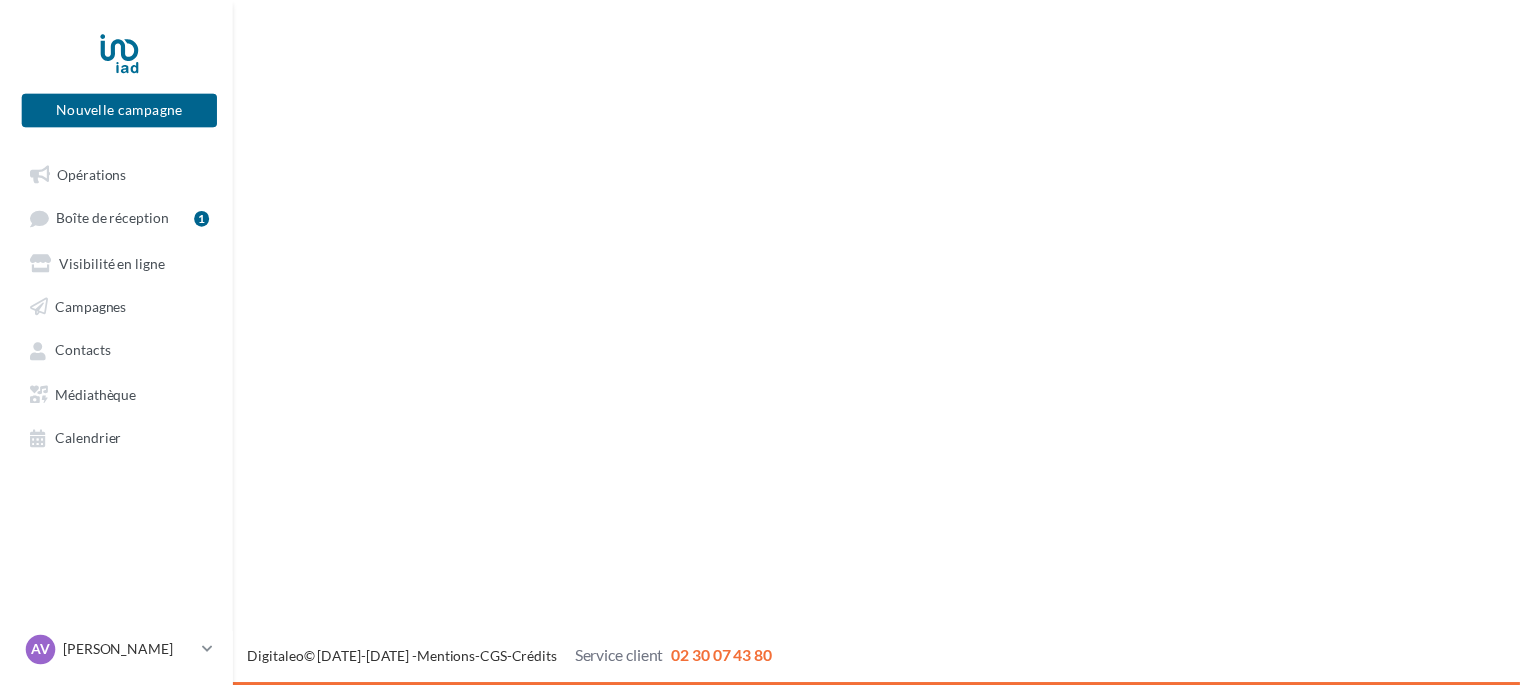 scroll, scrollTop: 0, scrollLeft: 0, axis: both 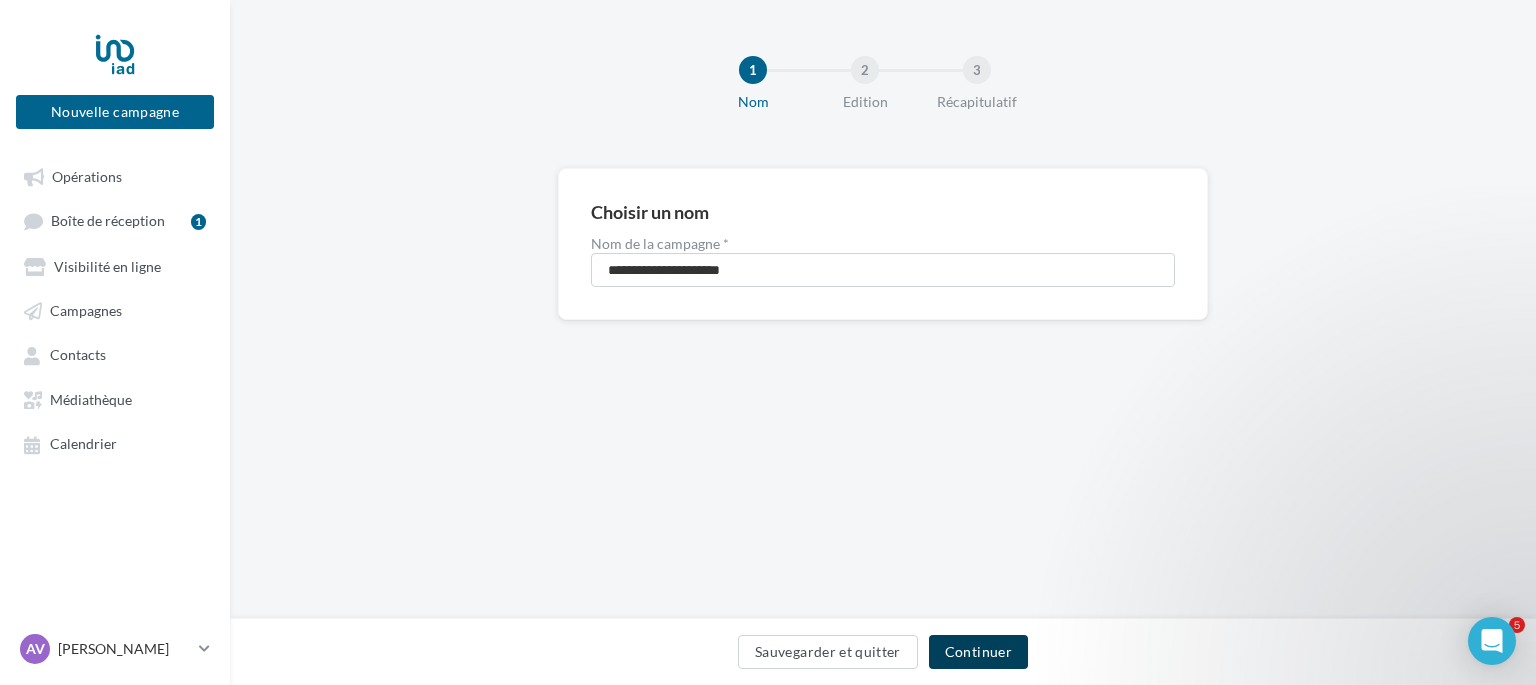 click on "Continuer" at bounding box center (978, 652) 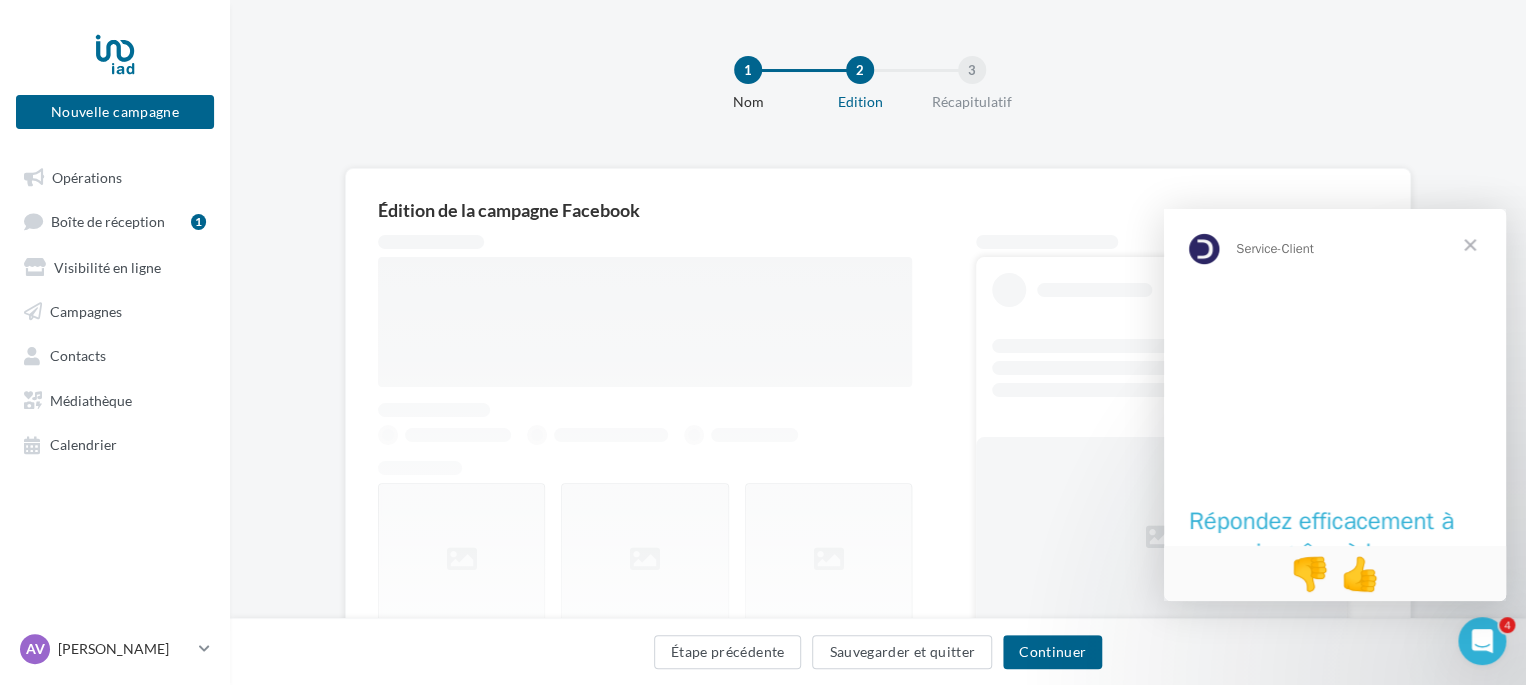 scroll, scrollTop: 0, scrollLeft: 0, axis: both 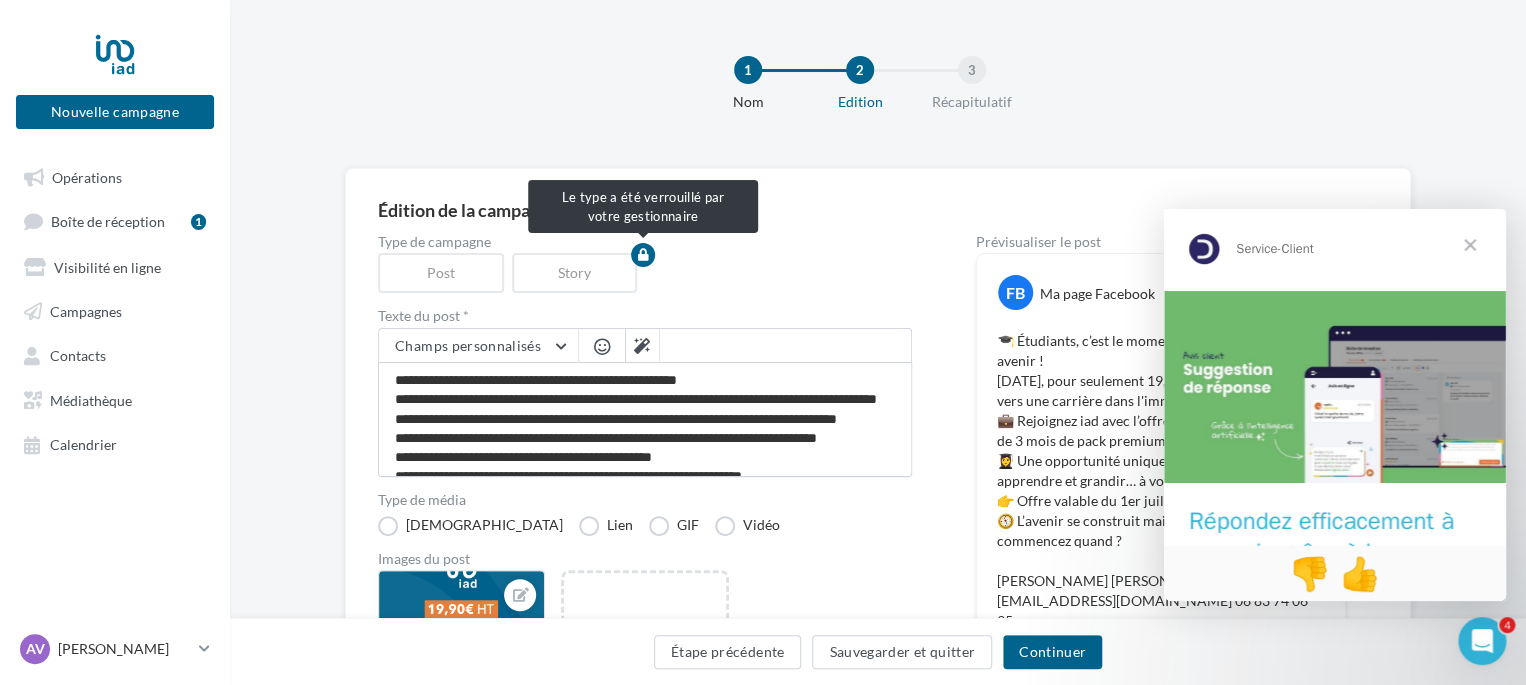 click on "Post" at bounding box center (445, 273) 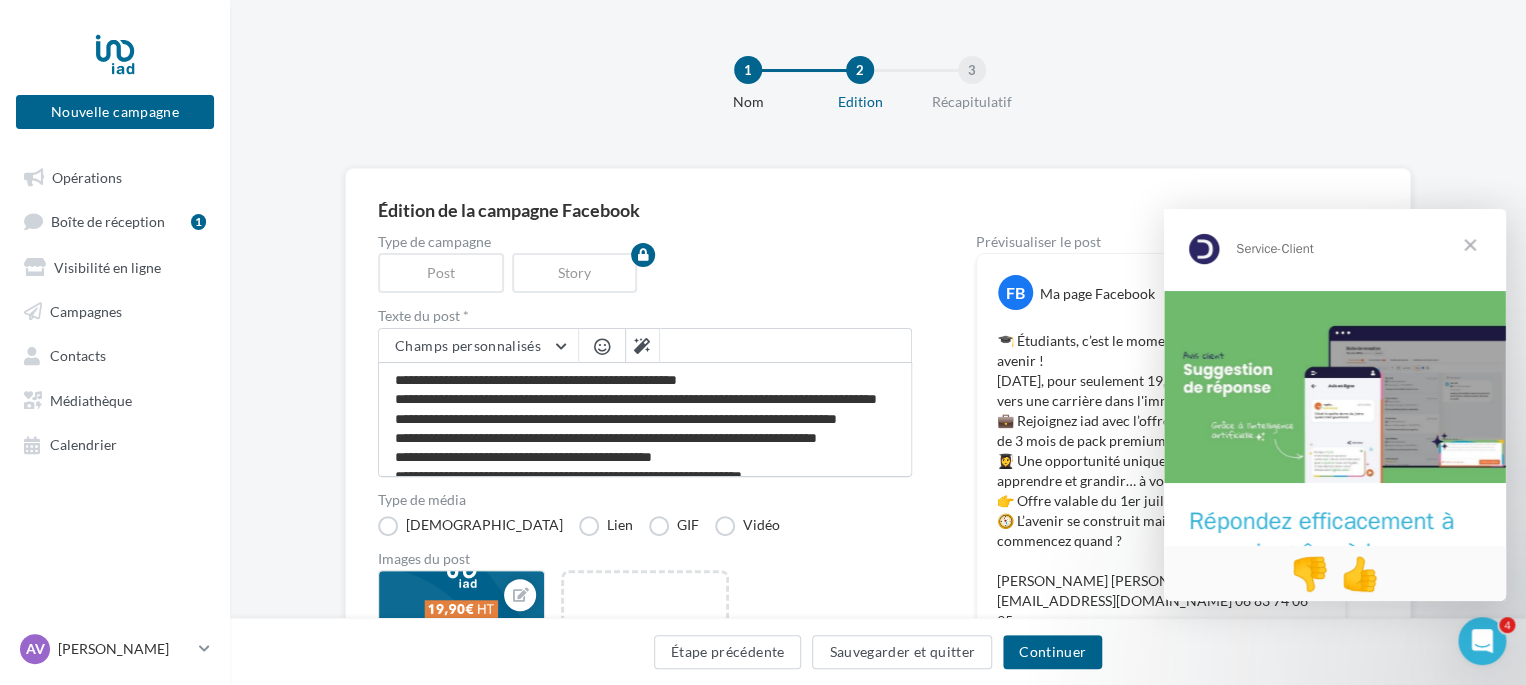 click on "Édition de la campagne Facebook
Type de campagne
Post
Story
Texte du post
*     Champs personnalisés         Lien de sollicitation d'avis Google     Nom de l'entreprise     Site internet du conseiller     Adresse e-mail du conseiller     numéro d’immatriculation au RSAC     Ligne d'adresse 1     Nom du conseiller     Ligne d'adresse 1     dénomination de l’EIRL (laisser vide si vous n'êtes pas une EIRL)     Ville     Ligne d'adresse 2     Numéro de mobile du conseiller     propertips     ville d’immatriculation au RSAC     Prénom du conseiller     Référence du conseiller     Code postal                                        Type de média
Visuel   Lien   GIF   Vidéo
Images du post
Post offre étudiante - avenir
Ajouter une image" at bounding box center [878, 680] 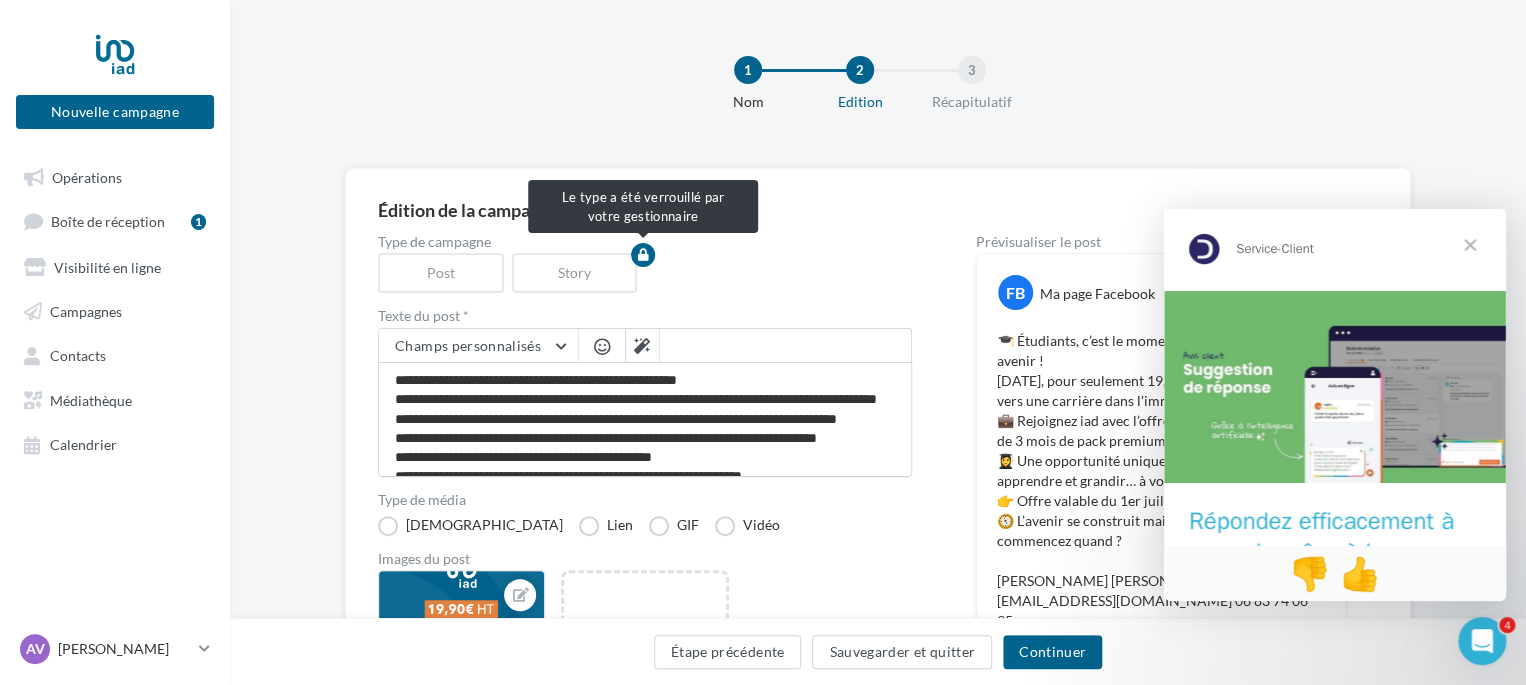 click on "Post" at bounding box center [445, 273] 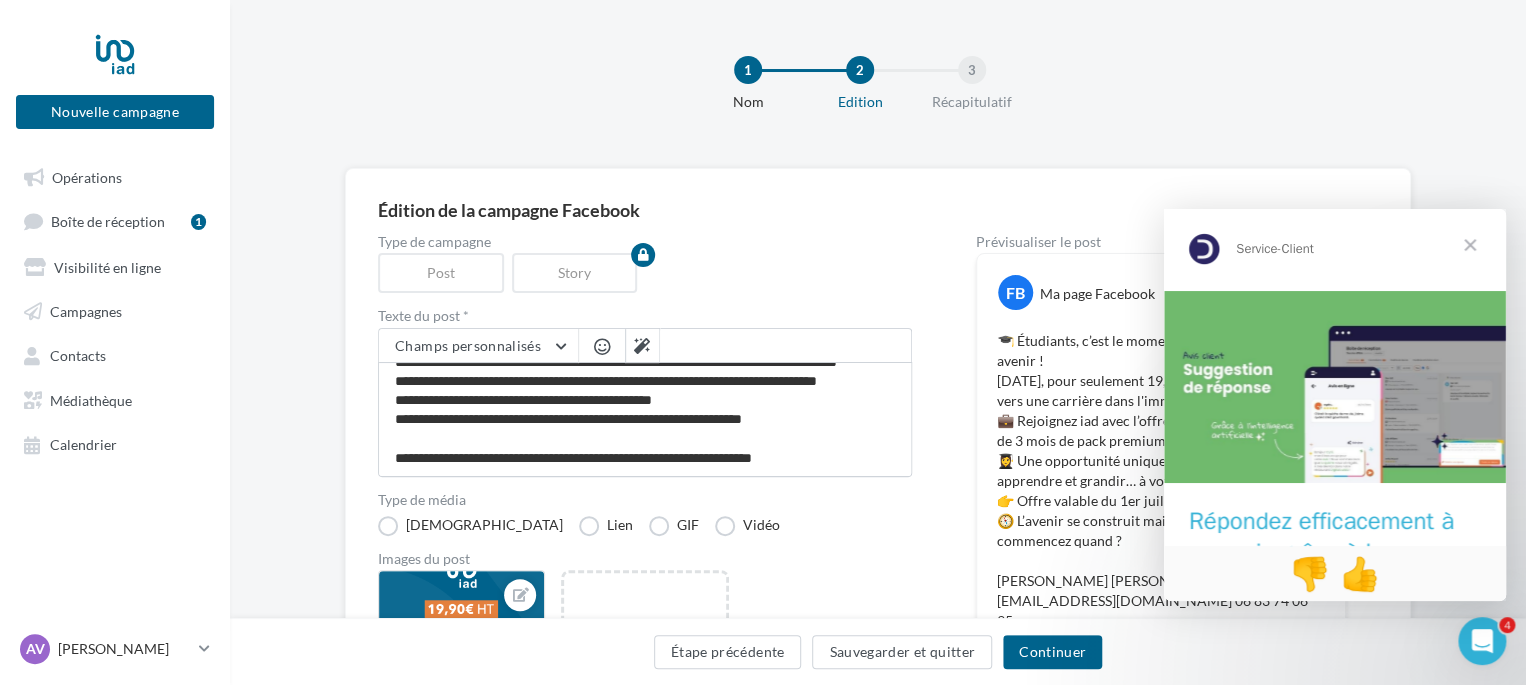 scroll, scrollTop: 114, scrollLeft: 0, axis: vertical 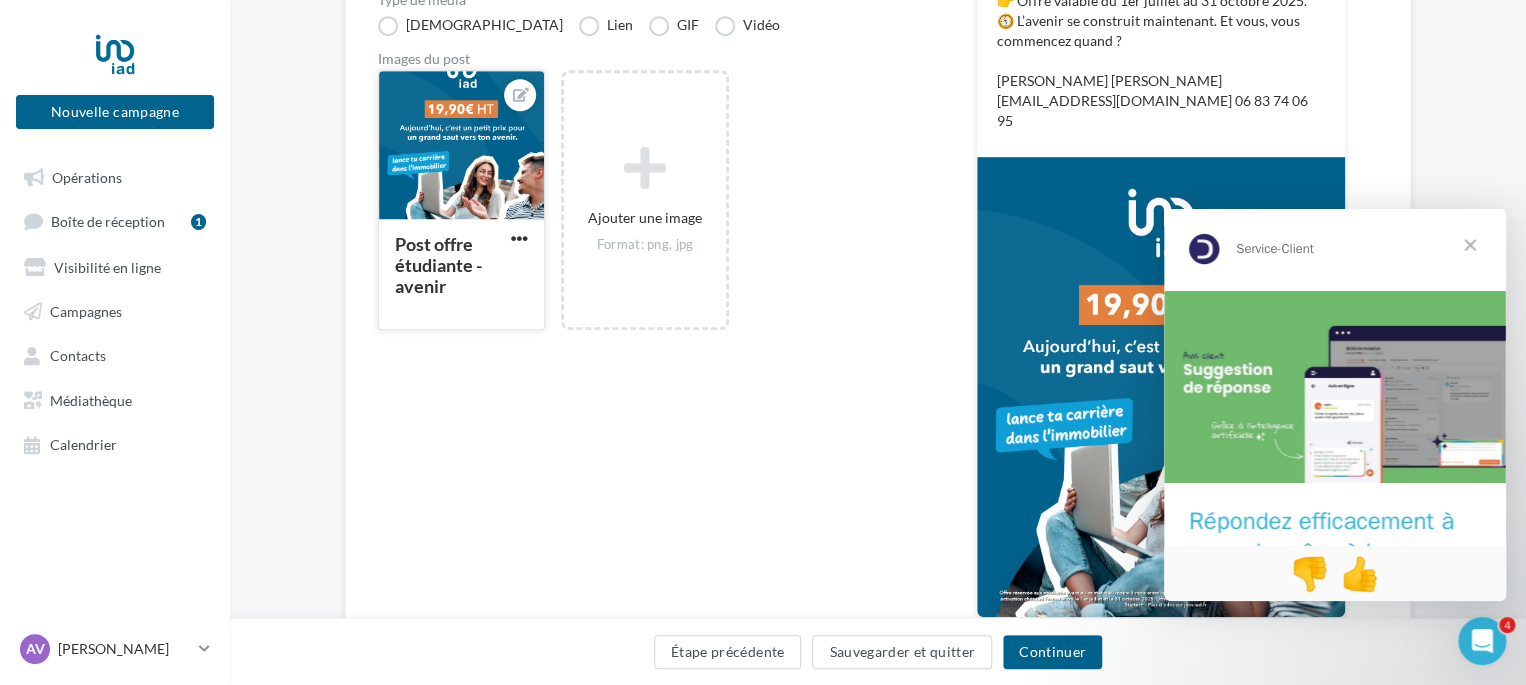 click at bounding box center (461, 146) 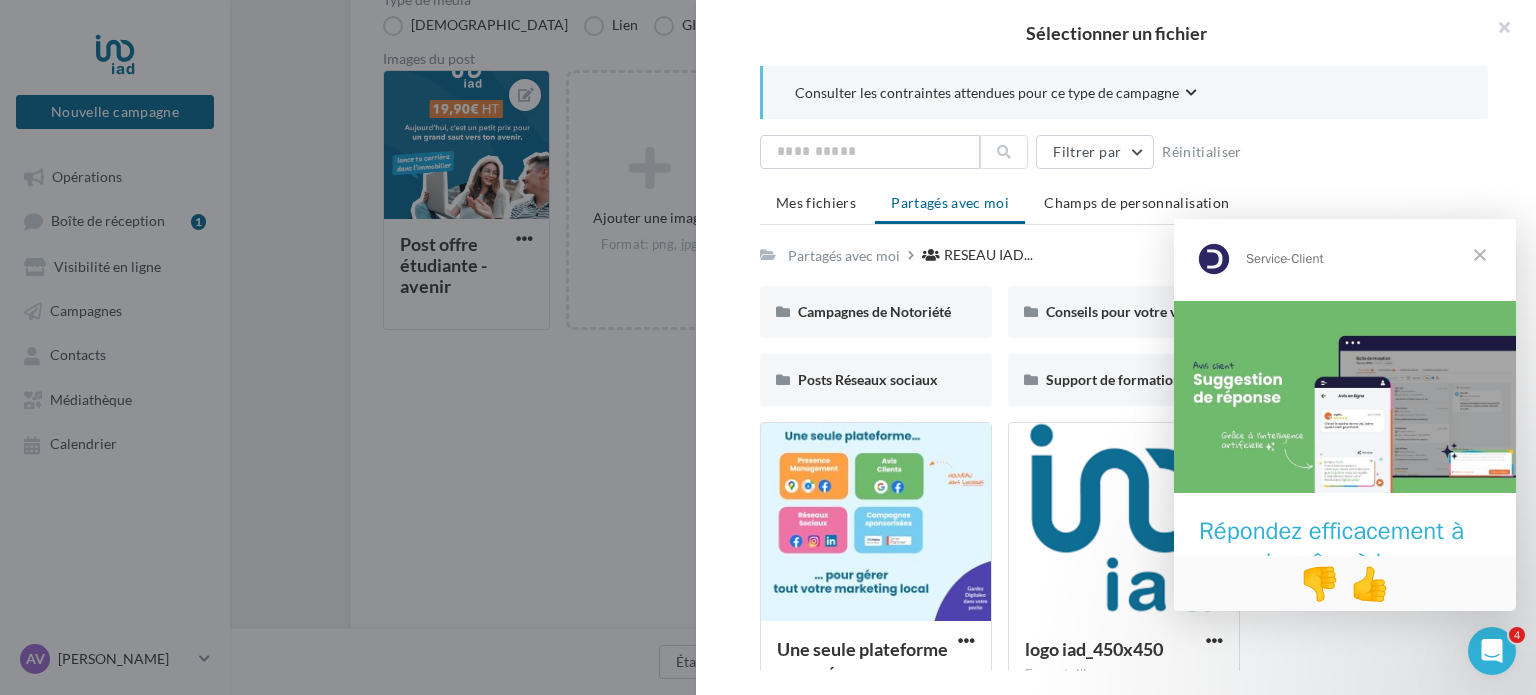 click at bounding box center (1480, 255) 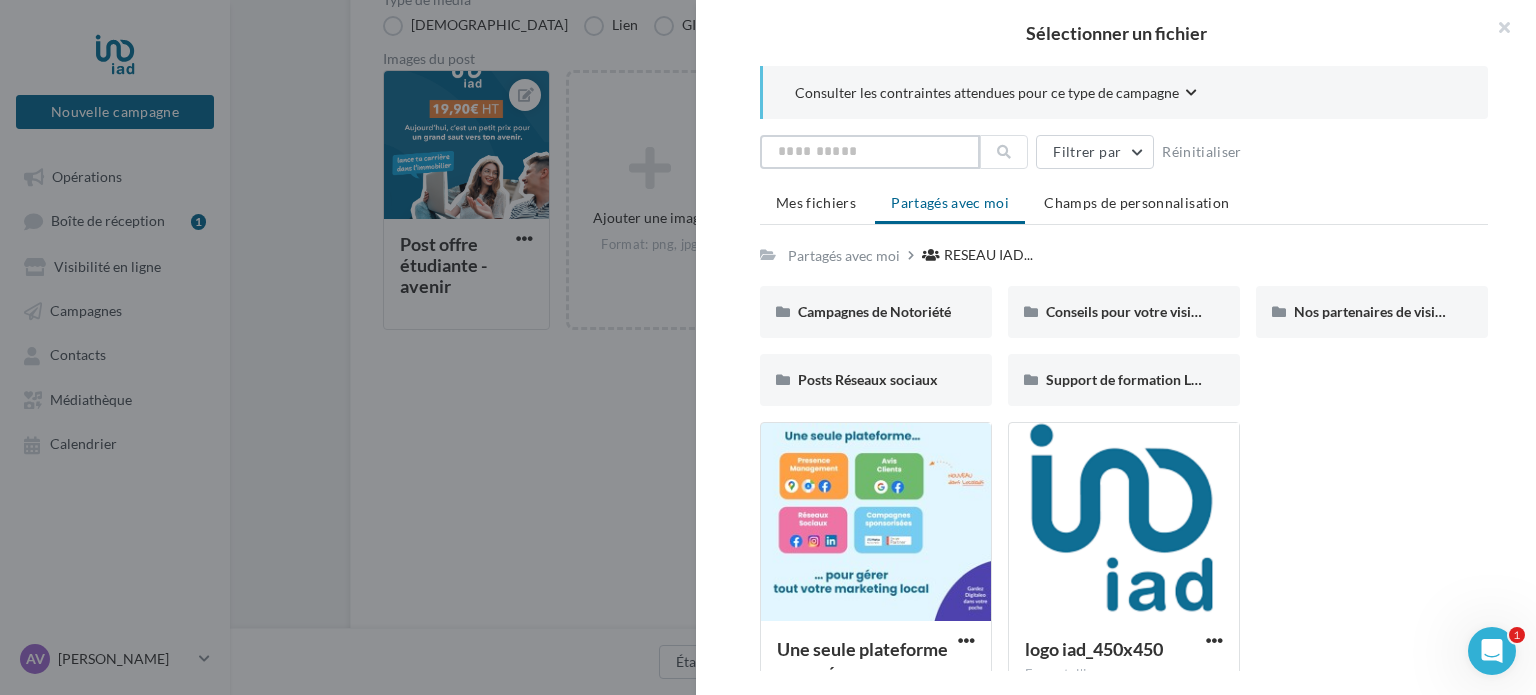 click at bounding box center (870, 152) 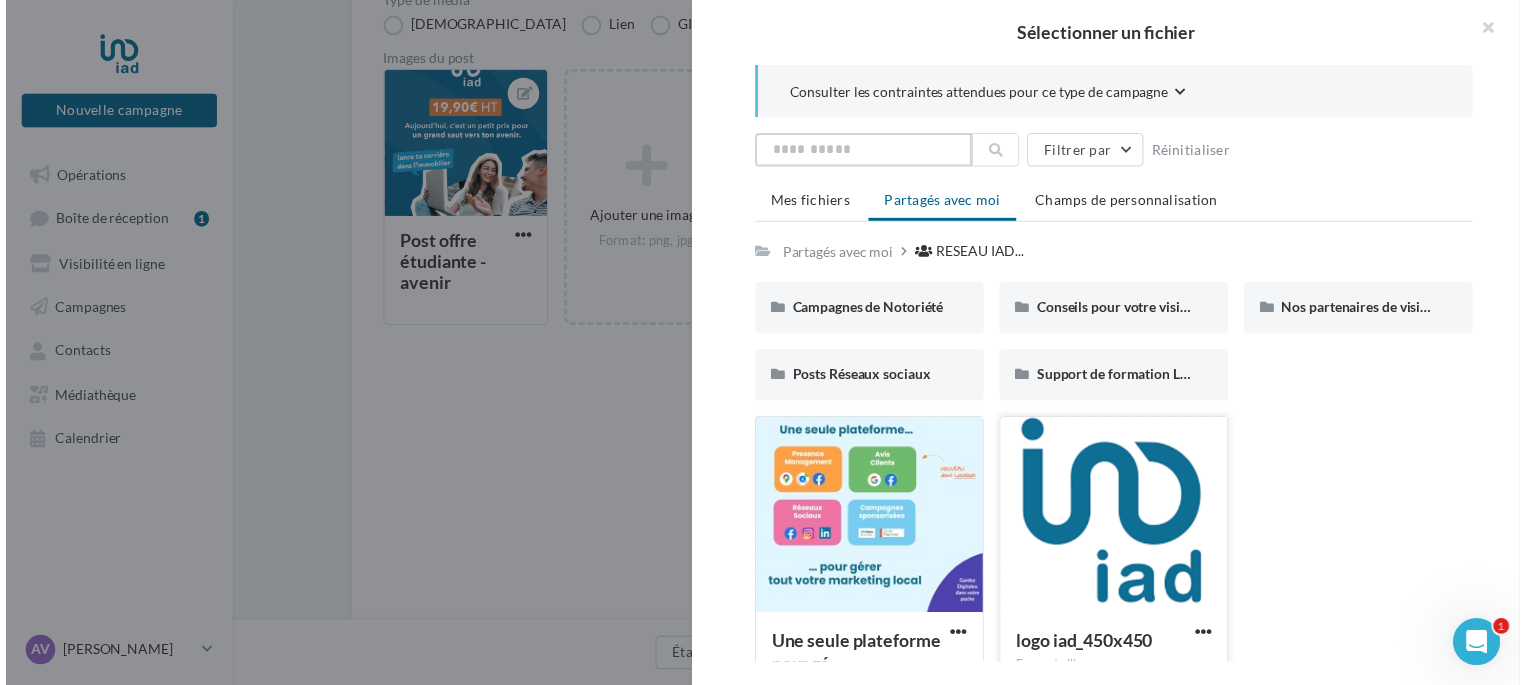 scroll, scrollTop: 61, scrollLeft: 0, axis: vertical 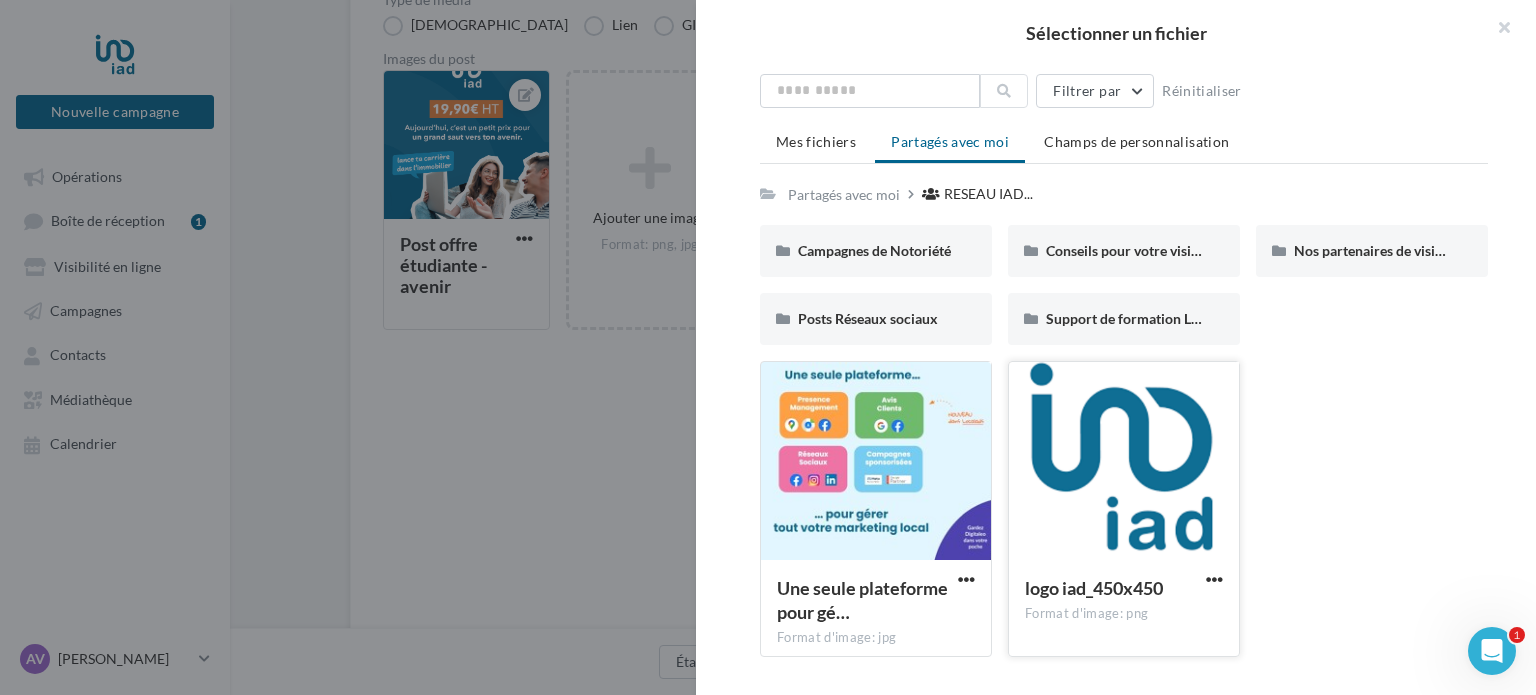 click at bounding box center (1124, 462) 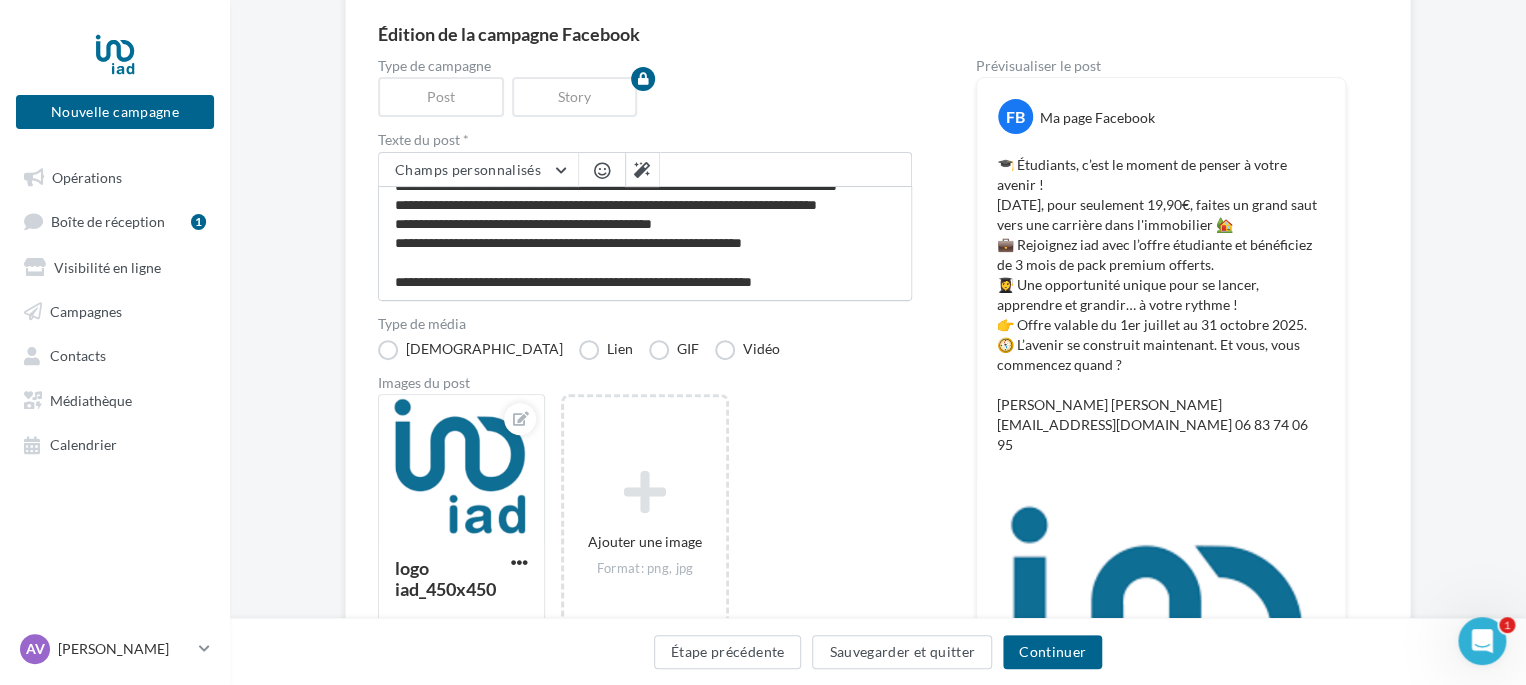 scroll, scrollTop: 100, scrollLeft: 0, axis: vertical 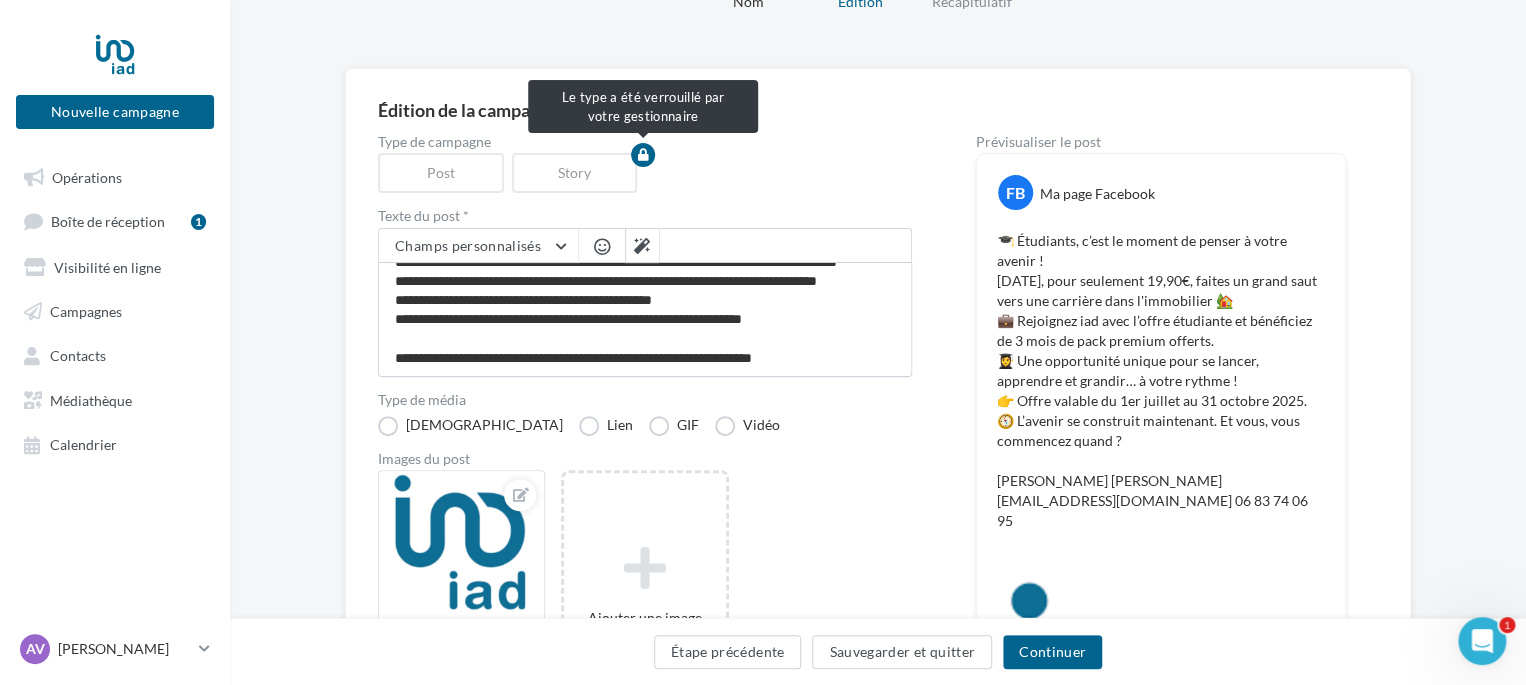 click on "Post" at bounding box center [445, 173] 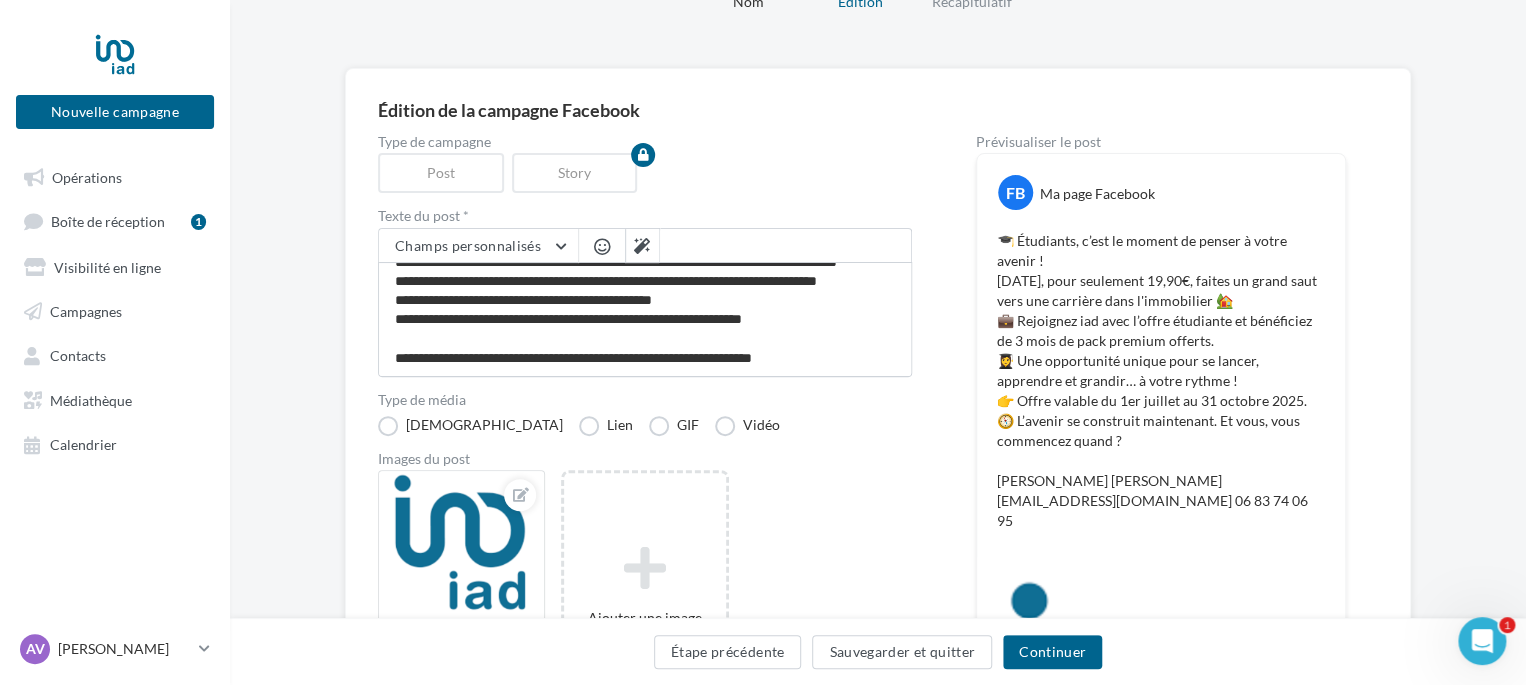 click on "Type de campagne
Post
Story" at bounding box center [645, 164] 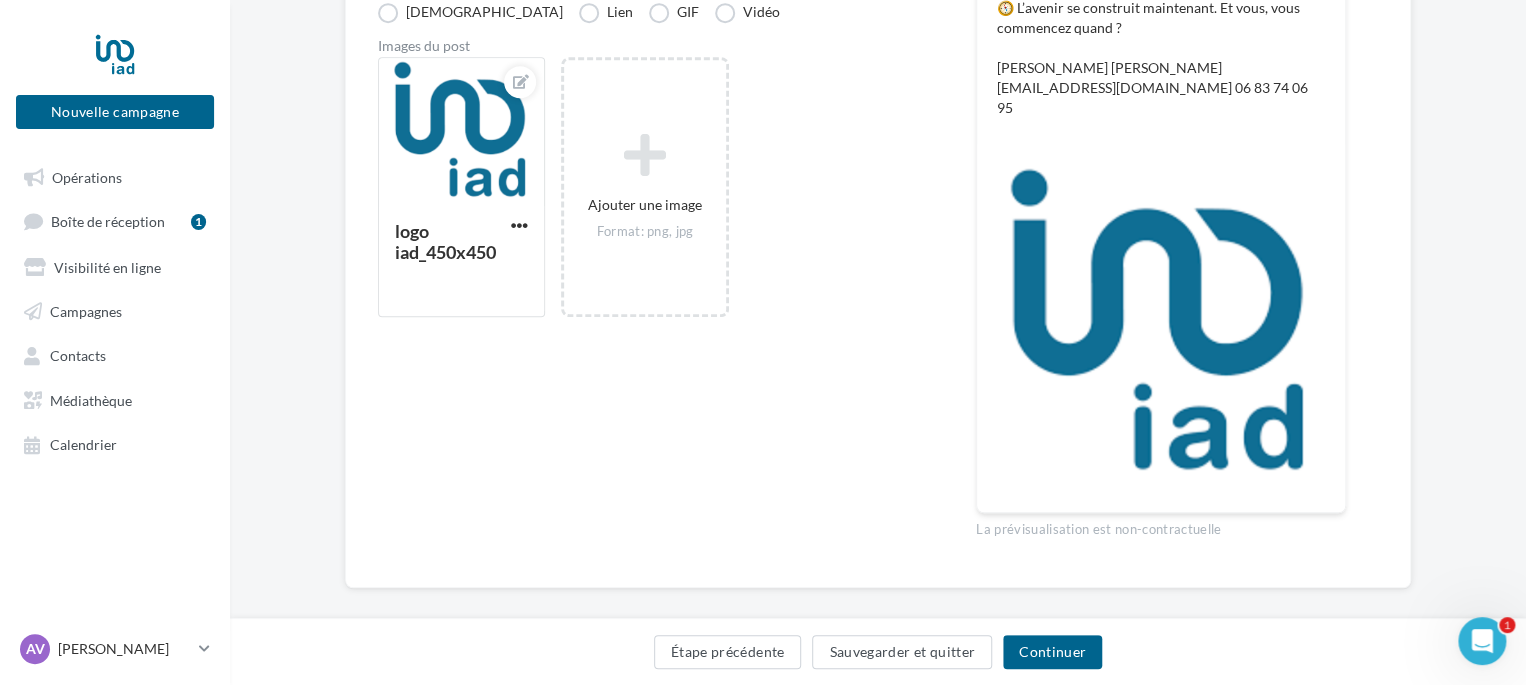 scroll, scrollTop: 113, scrollLeft: 0, axis: vertical 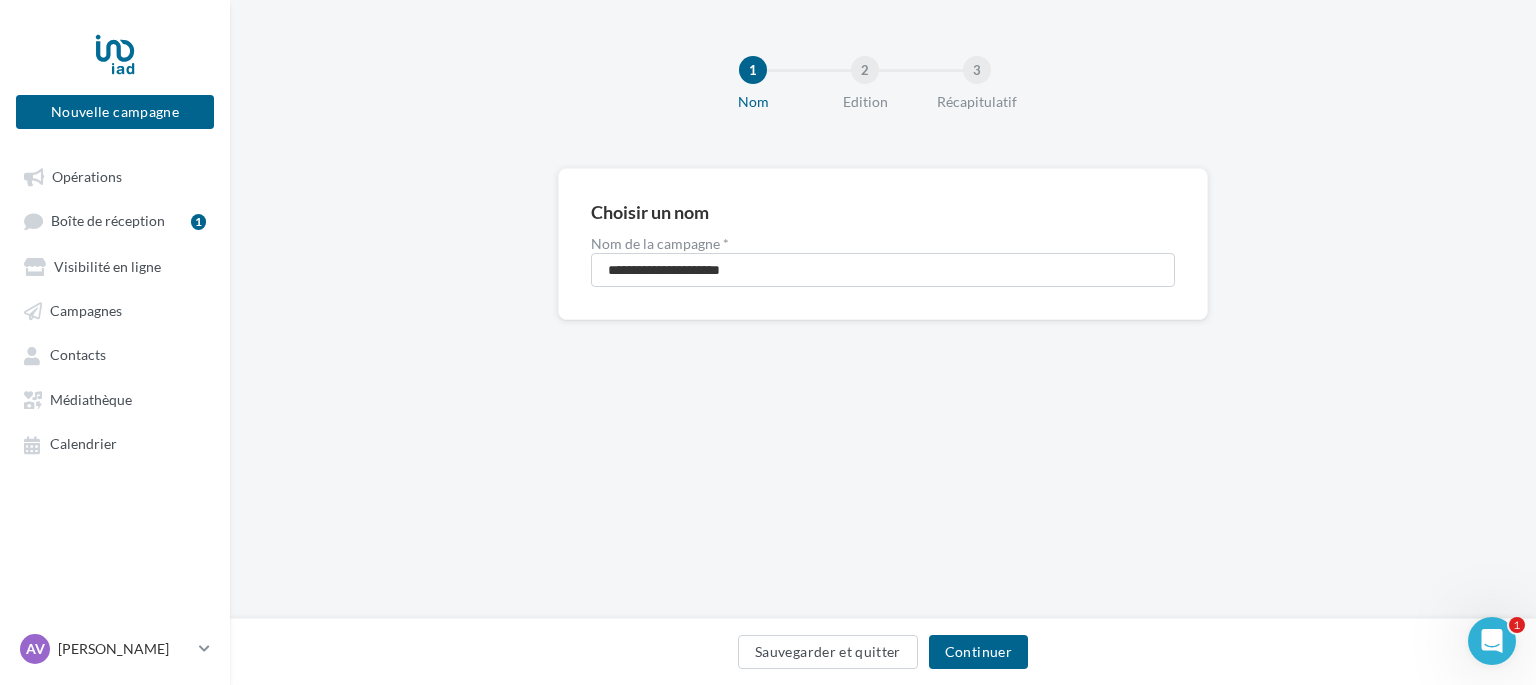drag, startPoint x: 18, startPoint y: 3, endPoint x: 755, endPoint y: 367, distance: 821.98846 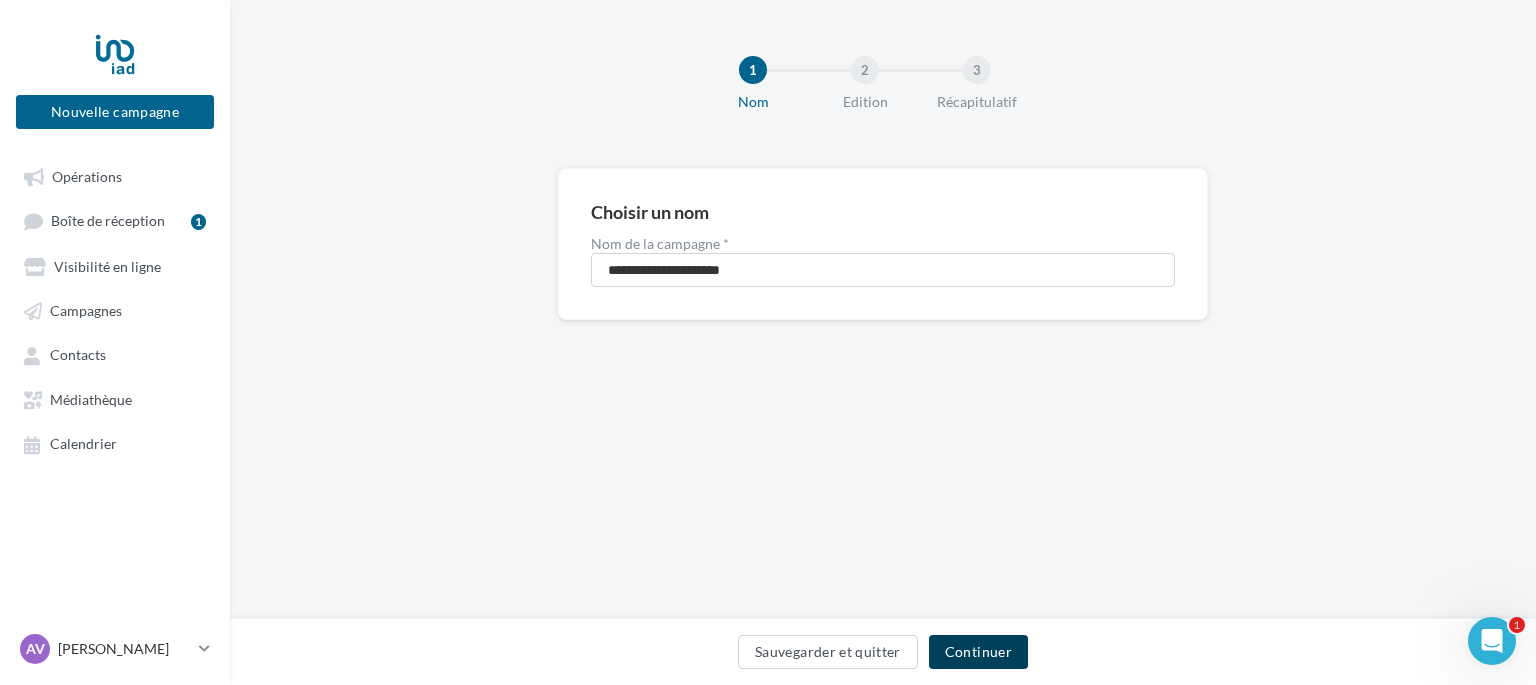 click on "Continuer" at bounding box center (978, 652) 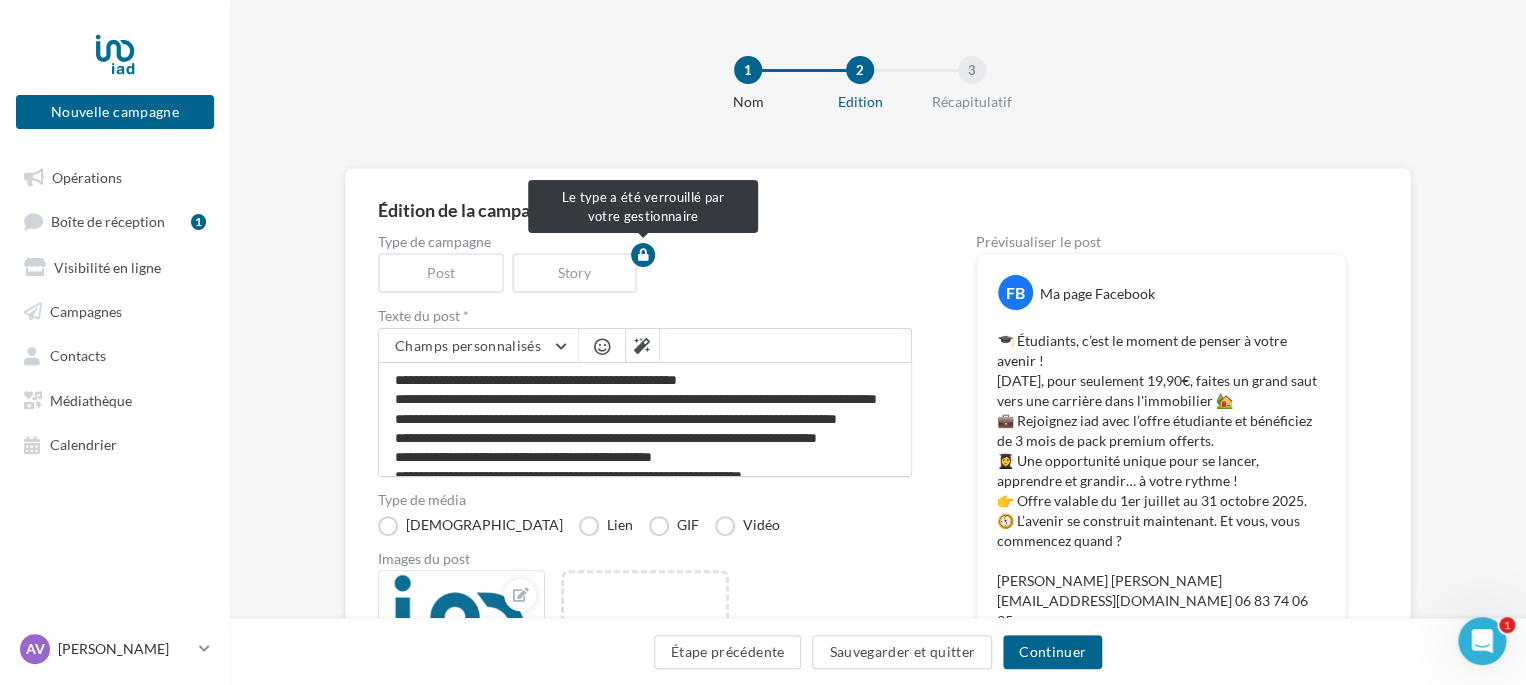 click on "Post" at bounding box center [445, 273] 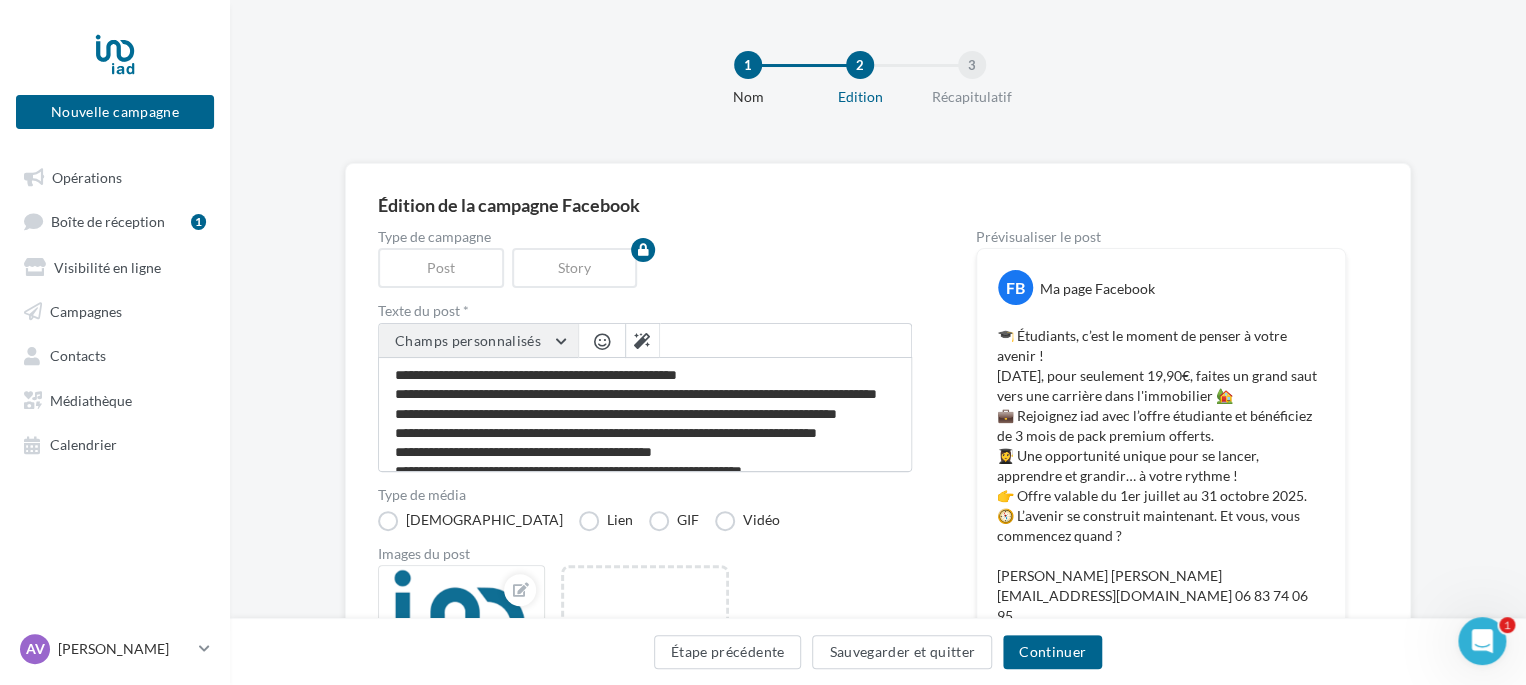 scroll, scrollTop: 100, scrollLeft: 0, axis: vertical 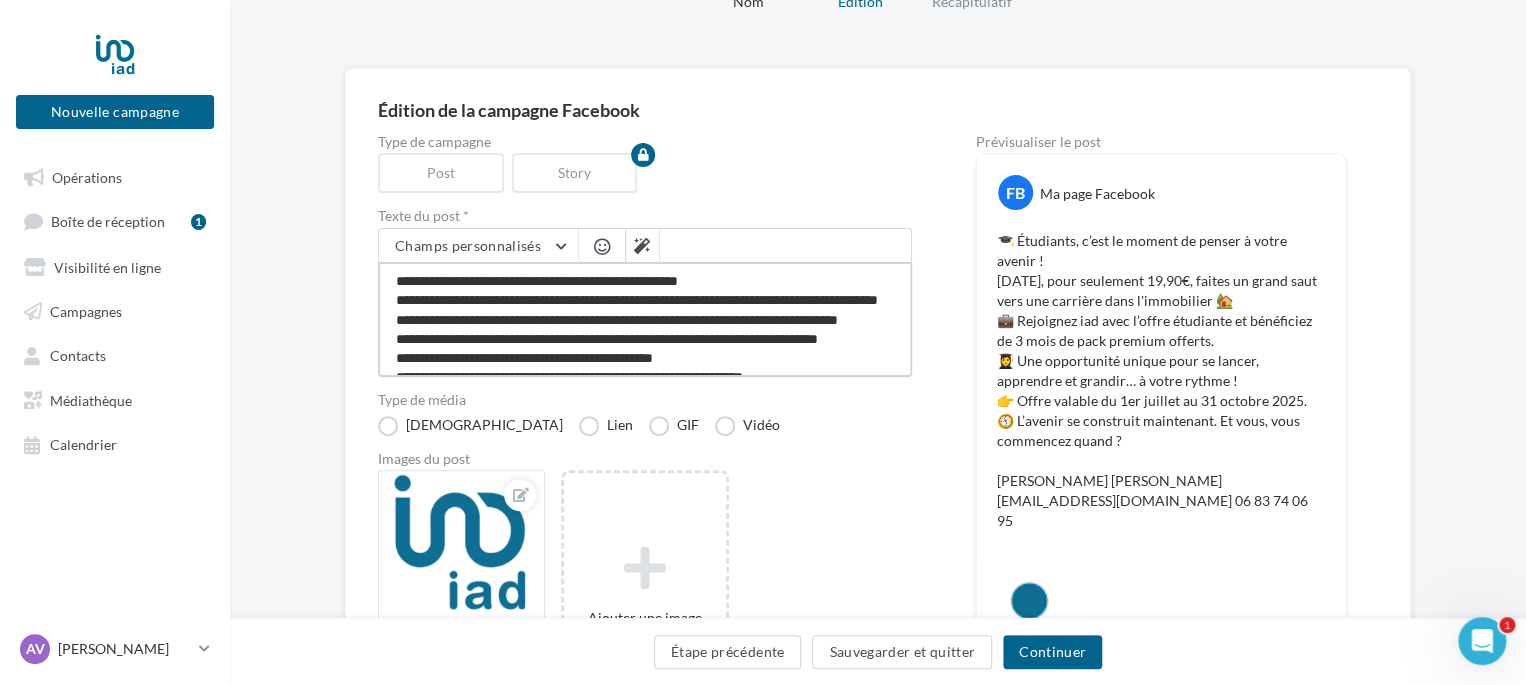 click on "**********" at bounding box center (645, 319) 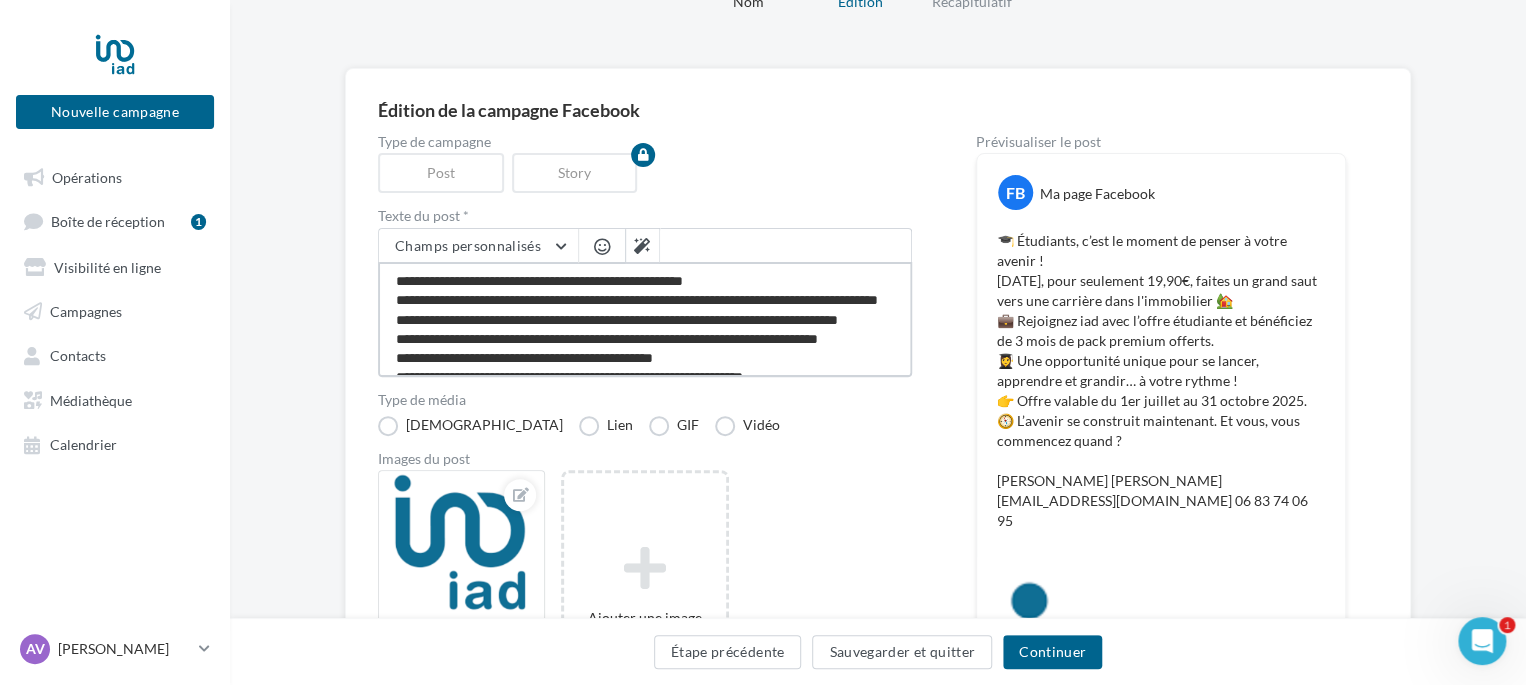 type on "**********" 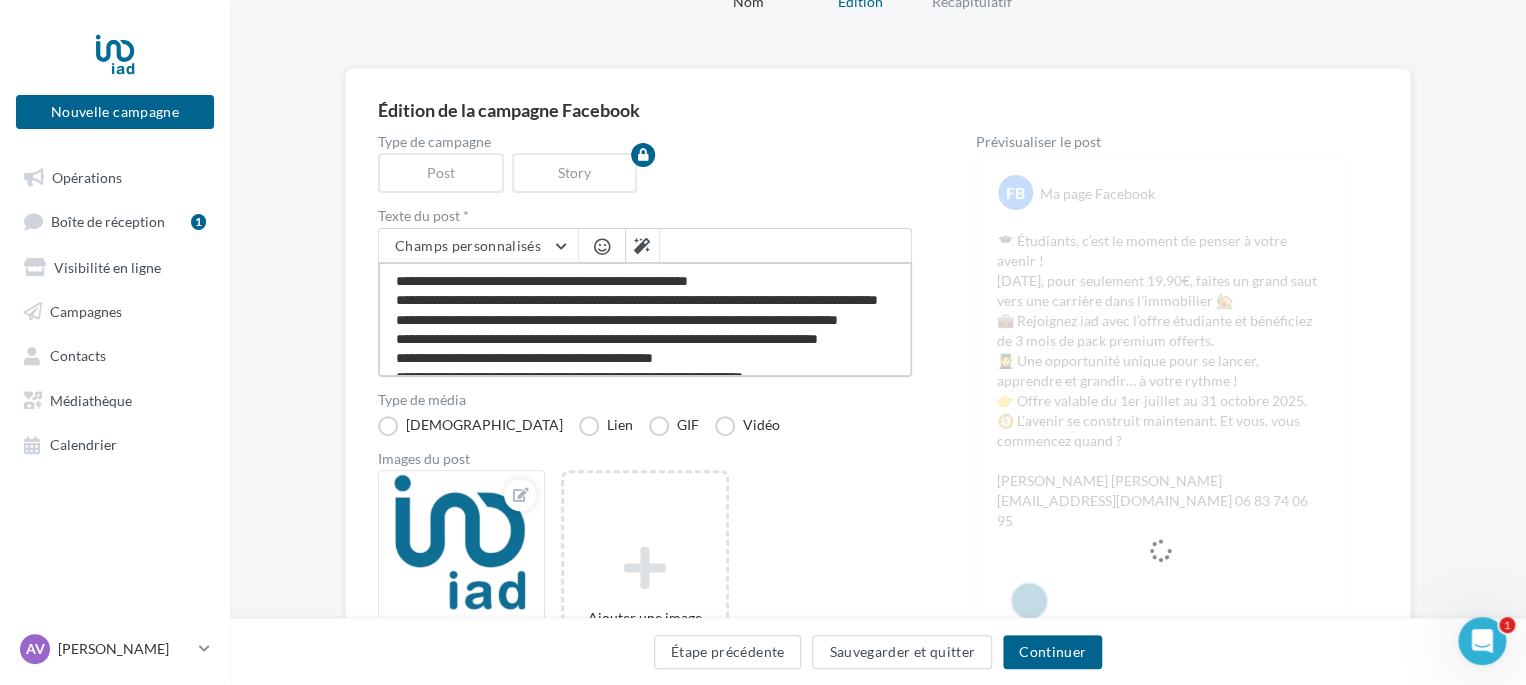 type on "**********" 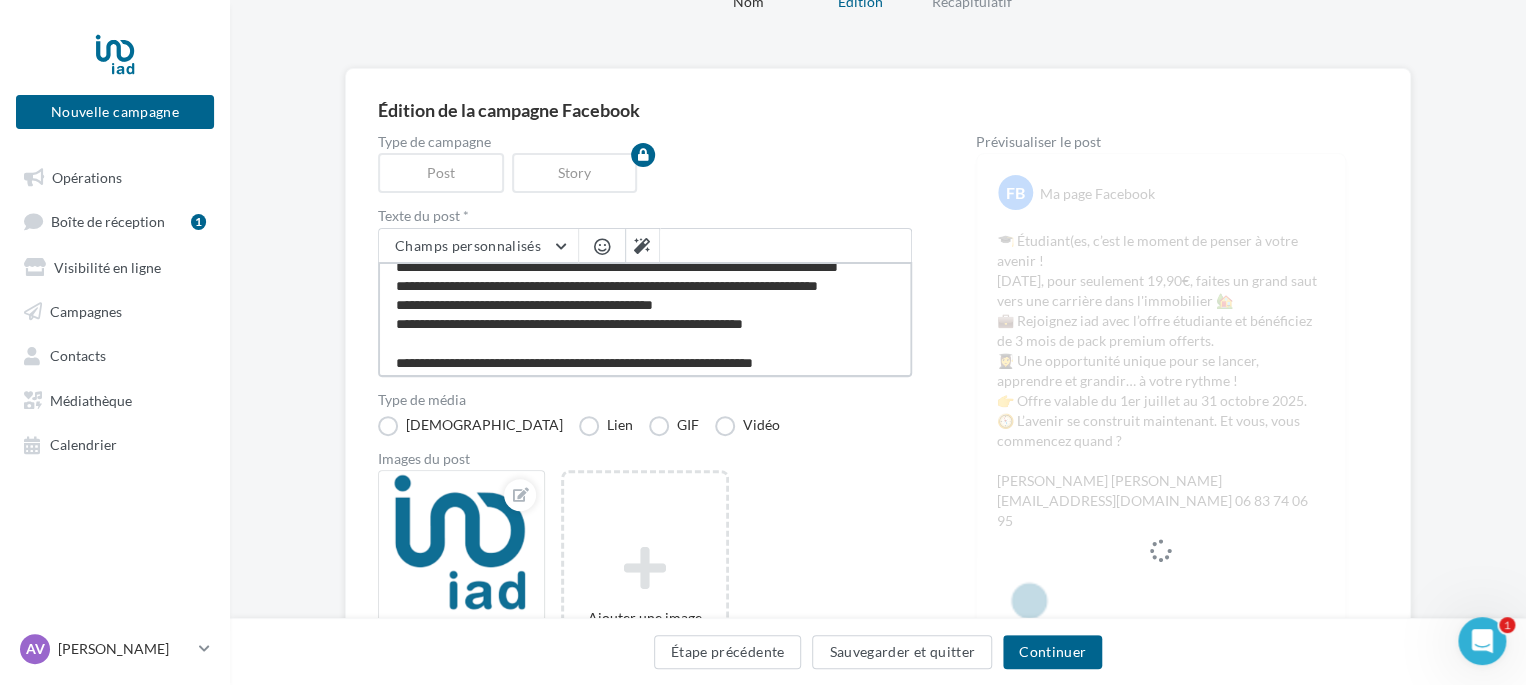 scroll, scrollTop: 100, scrollLeft: 0, axis: vertical 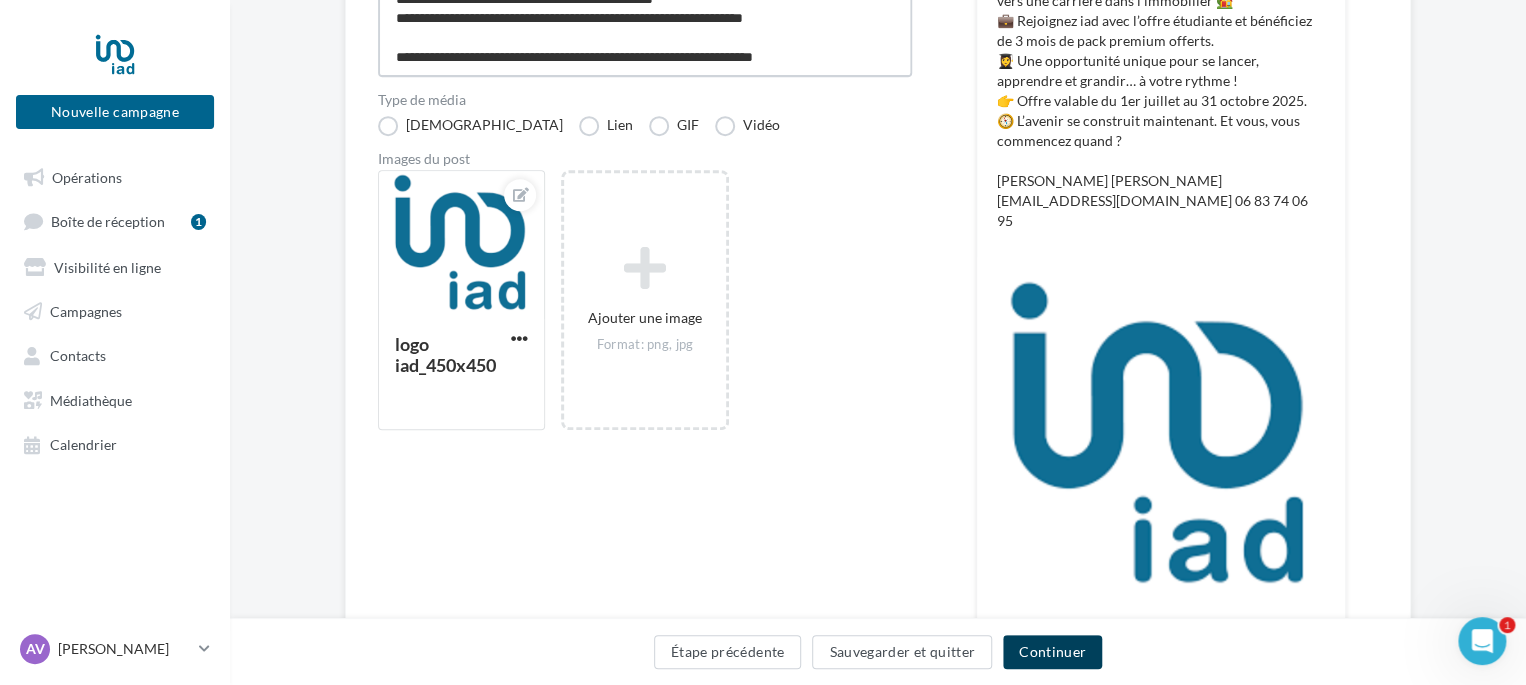 type on "**********" 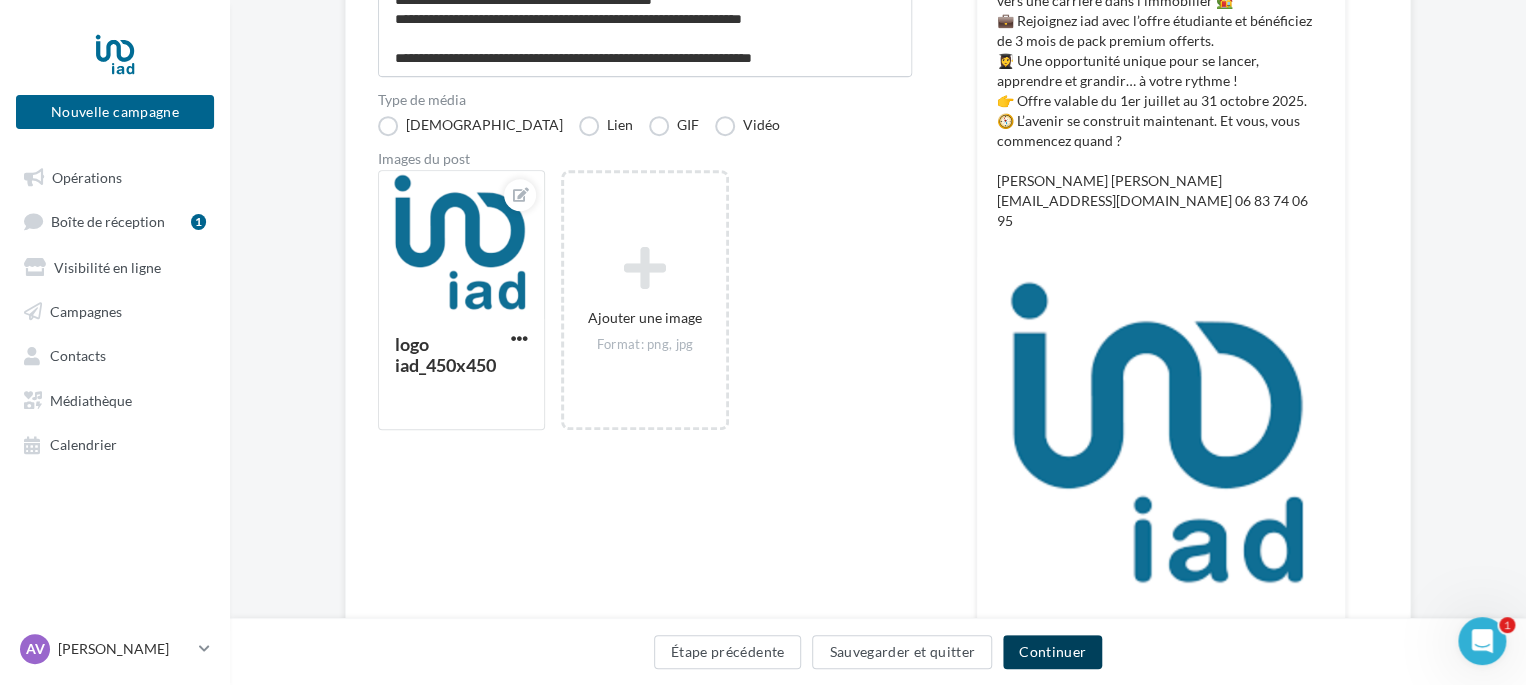 scroll, scrollTop: 99, scrollLeft: 0, axis: vertical 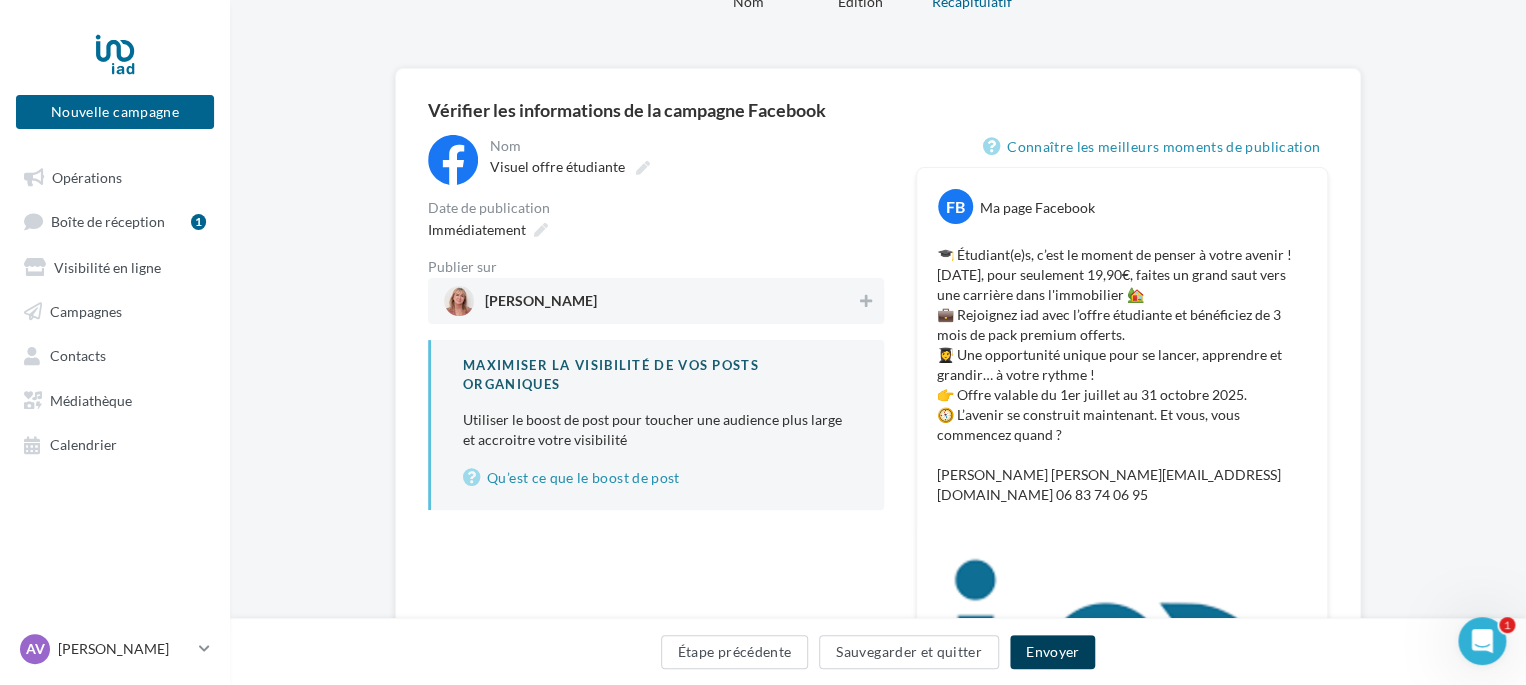 click on "Envoyer" at bounding box center [1052, 652] 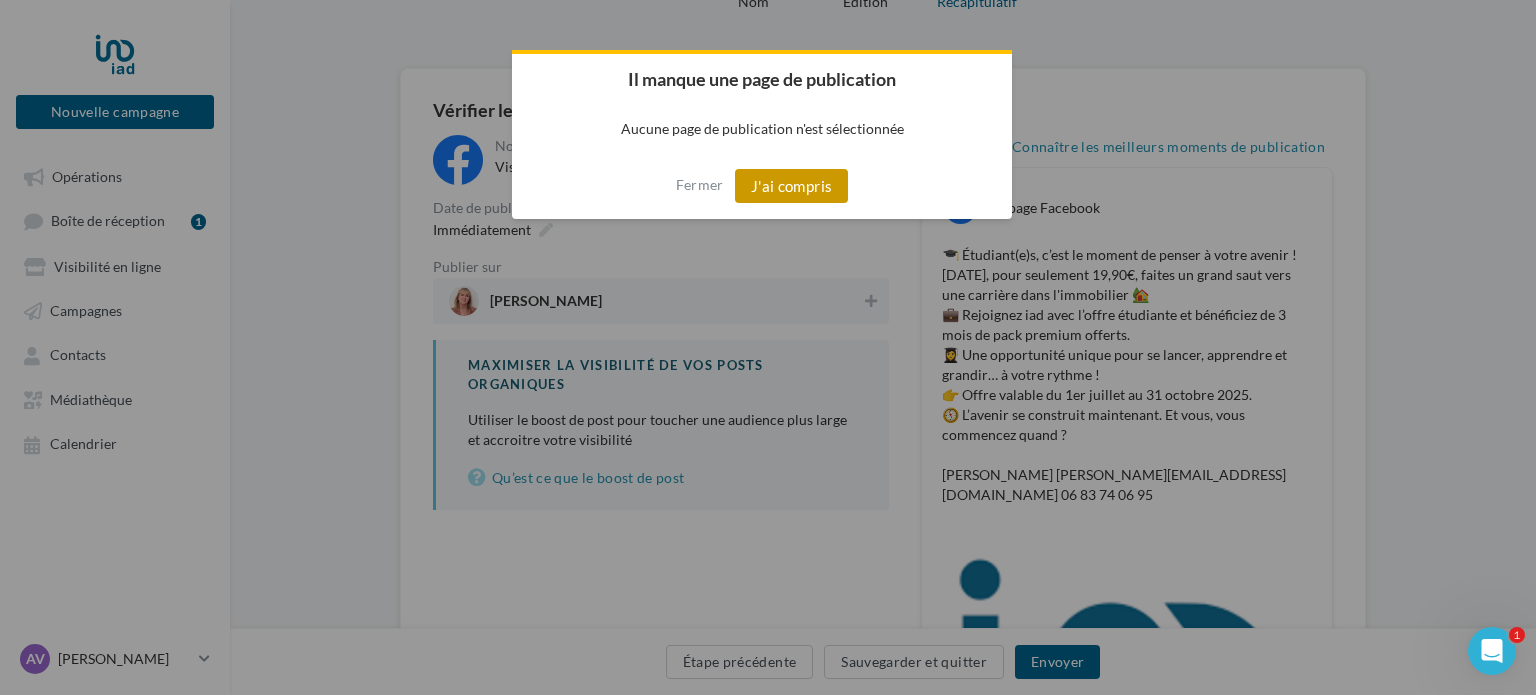 click on "J'ai compris" at bounding box center [792, 186] 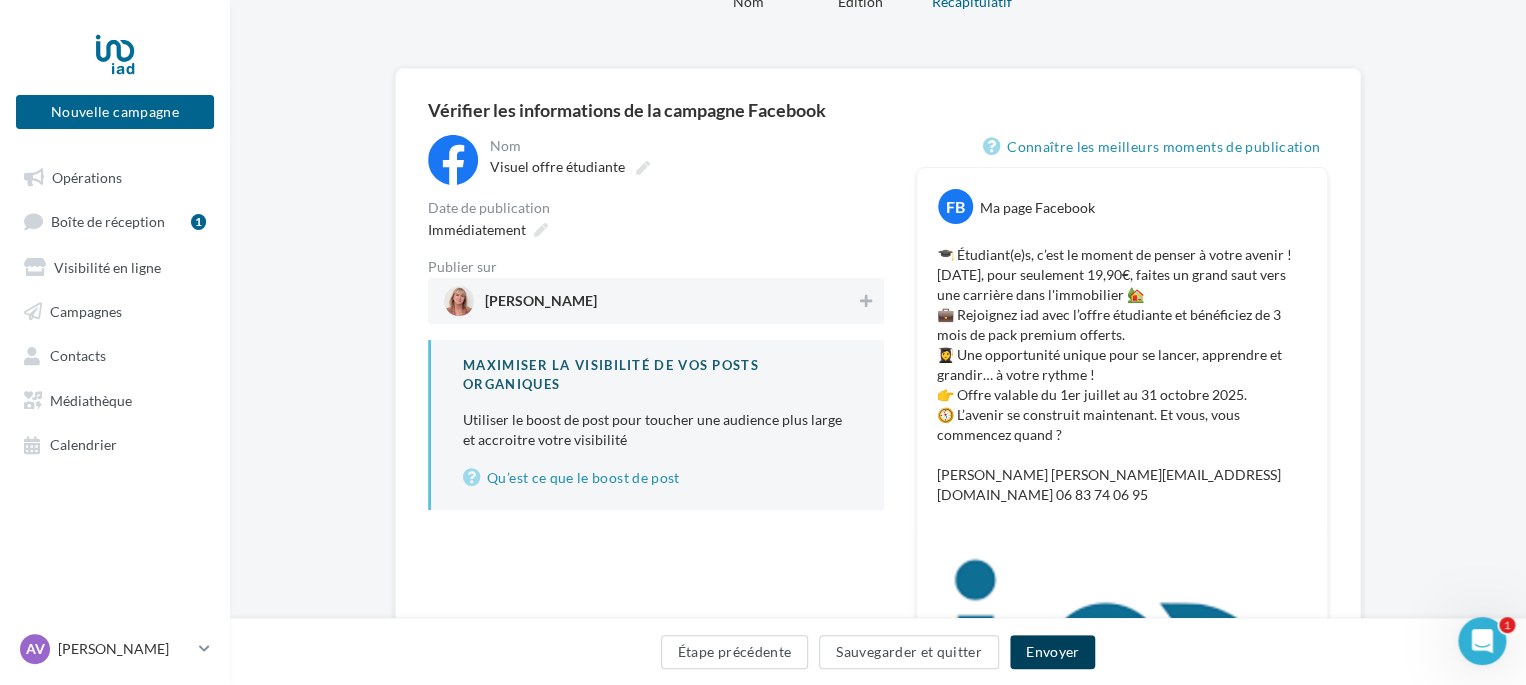 click on "Envoyer" at bounding box center (1052, 652) 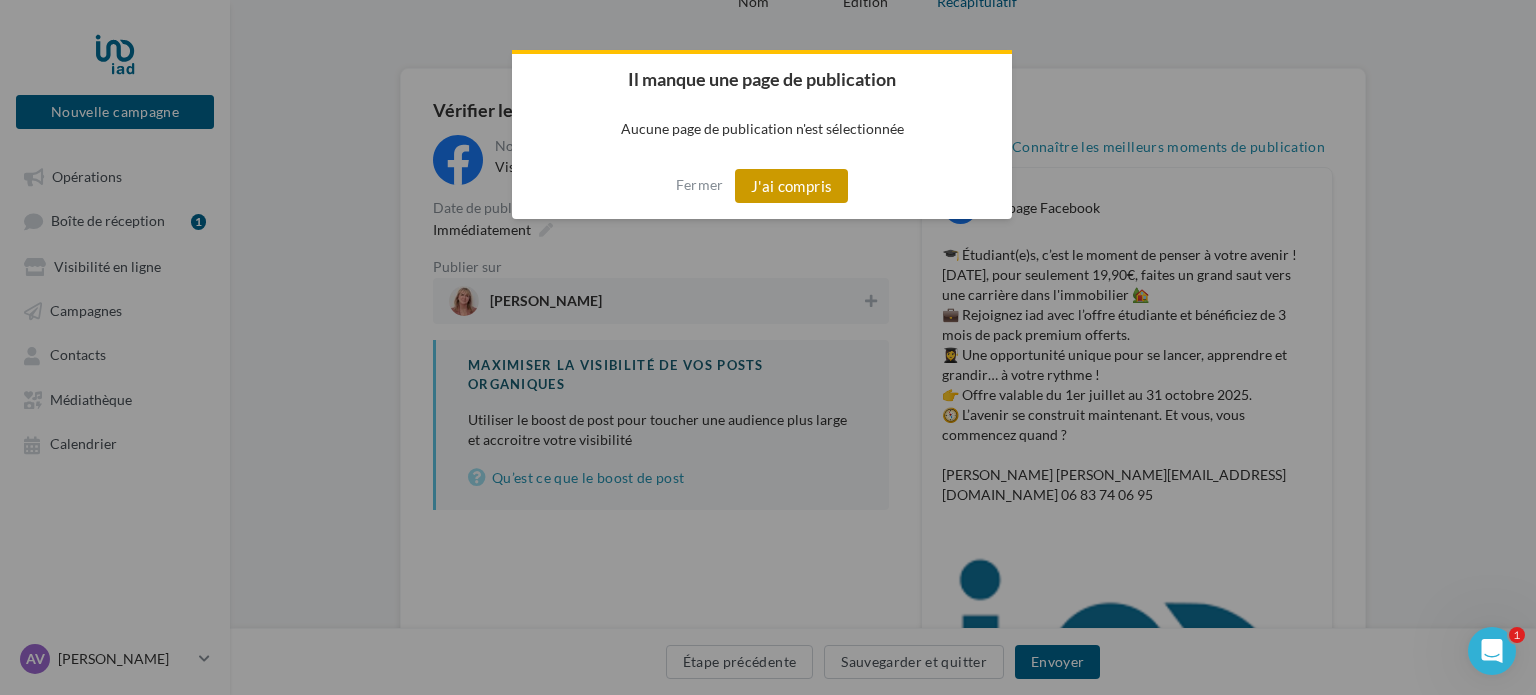 click on "J'ai compris" at bounding box center [792, 186] 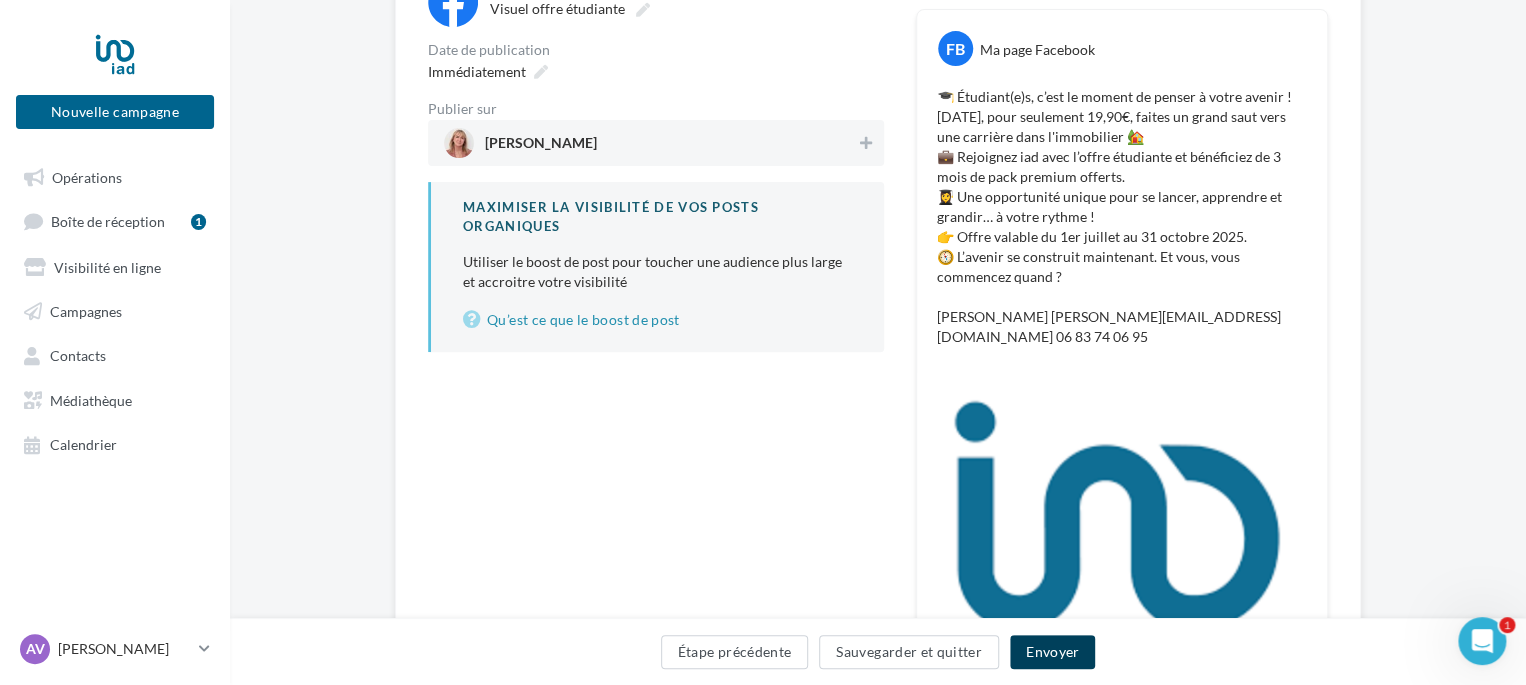 scroll, scrollTop: 133, scrollLeft: 0, axis: vertical 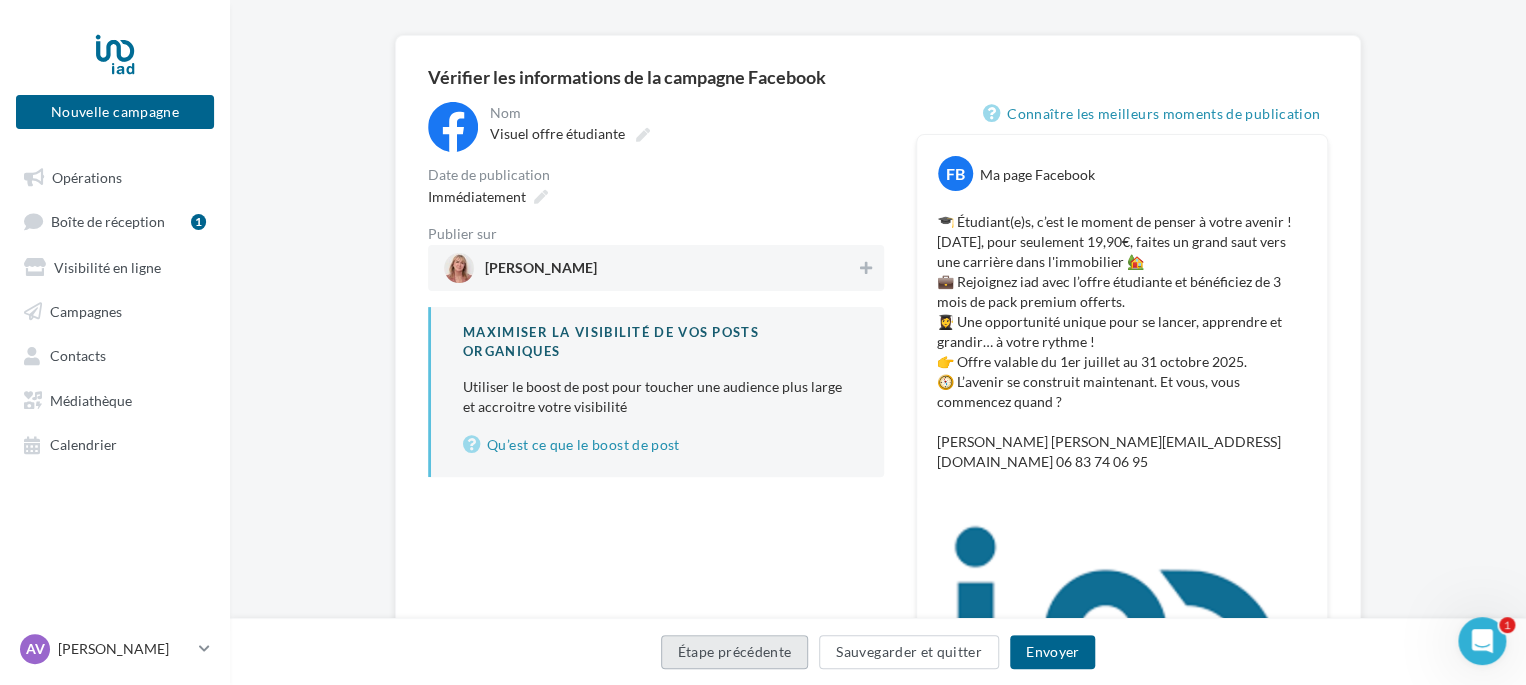 click on "Étape précédente" at bounding box center (735, 652) 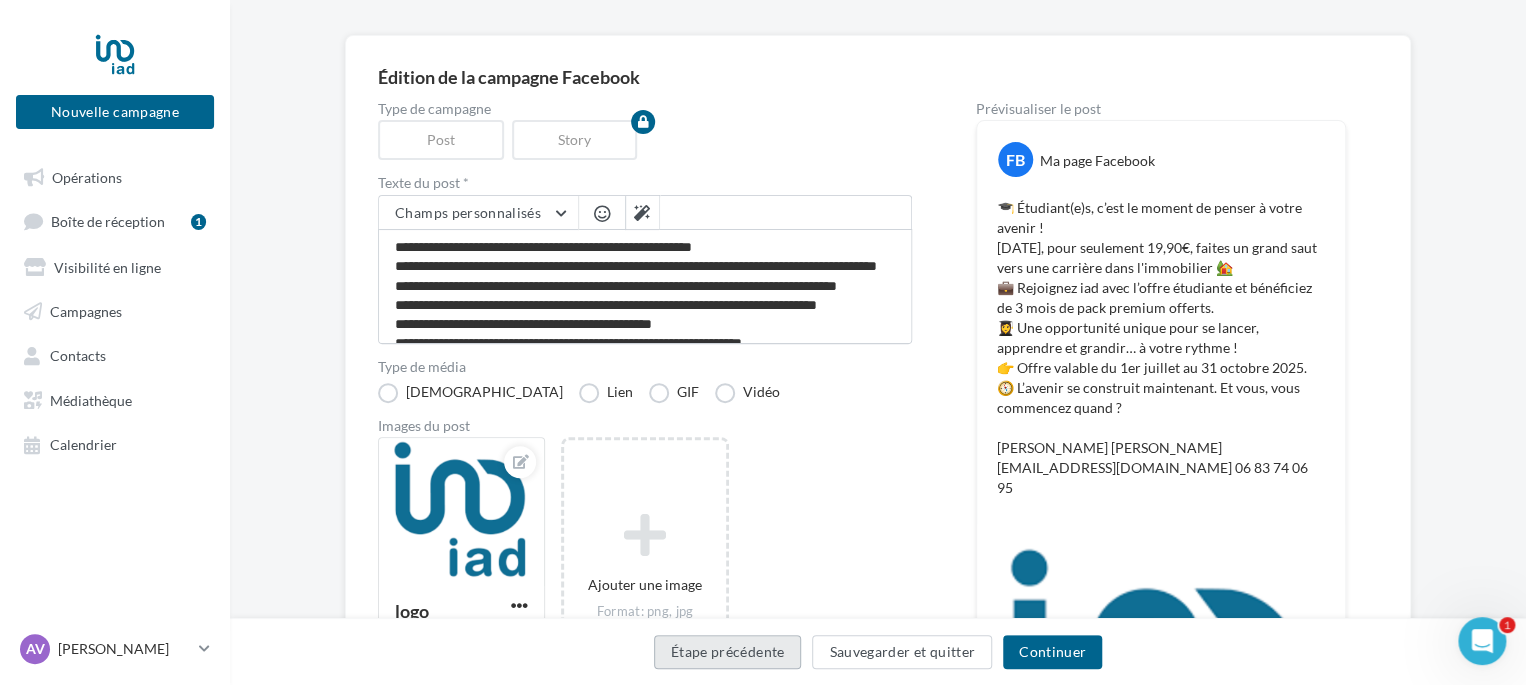 click on "Étape précédente" at bounding box center [728, 652] 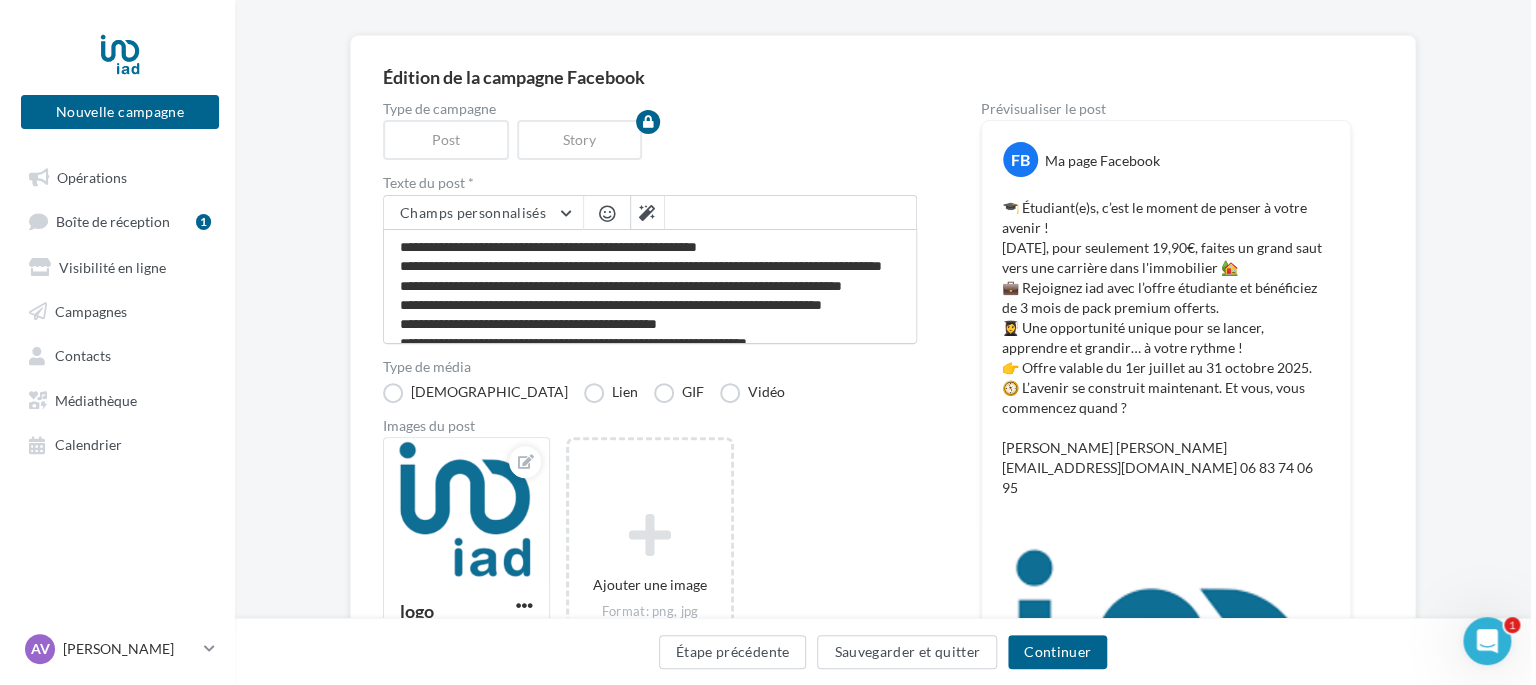 scroll, scrollTop: 0, scrollLeft: 0, axis: both 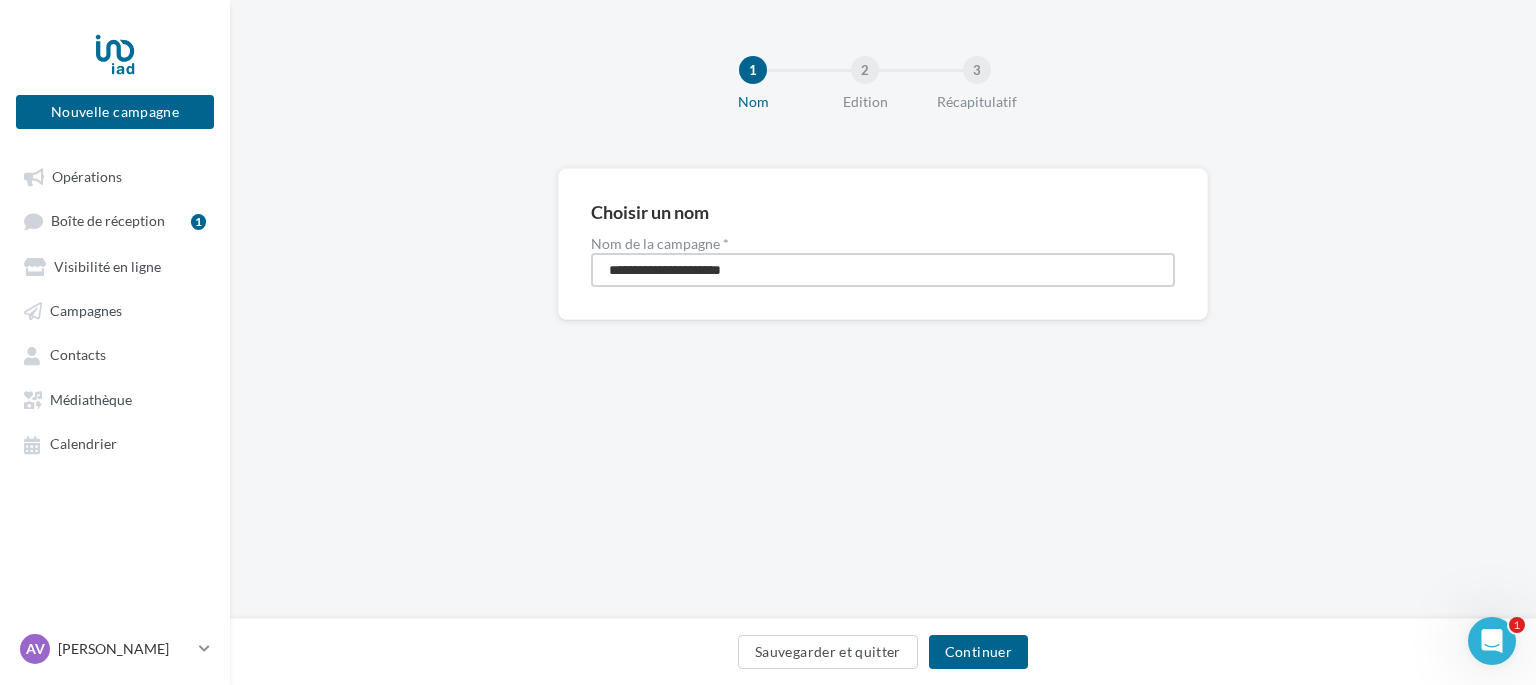 click on "**********" at bounding box center (883, 270) 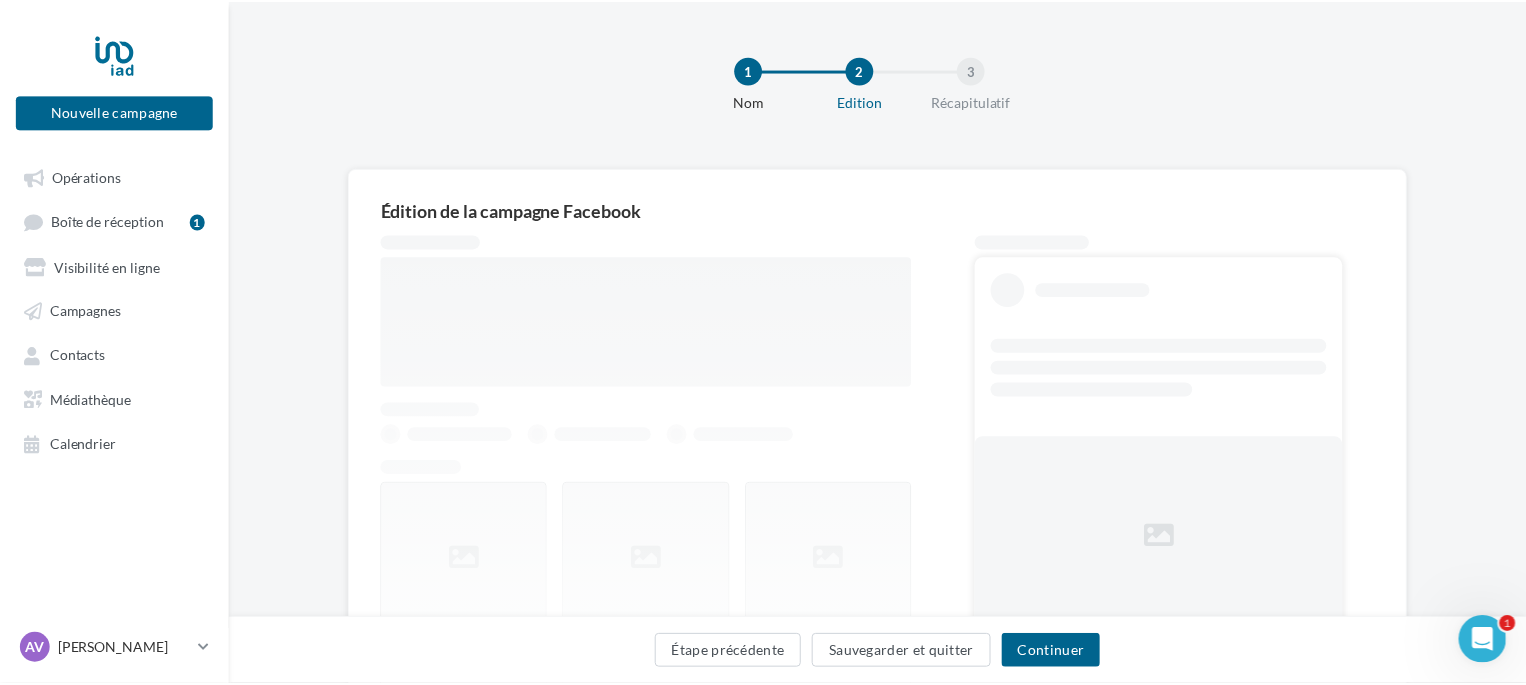 scroll, scrollTop: 133, scrollLeft: 0, axis: vertical 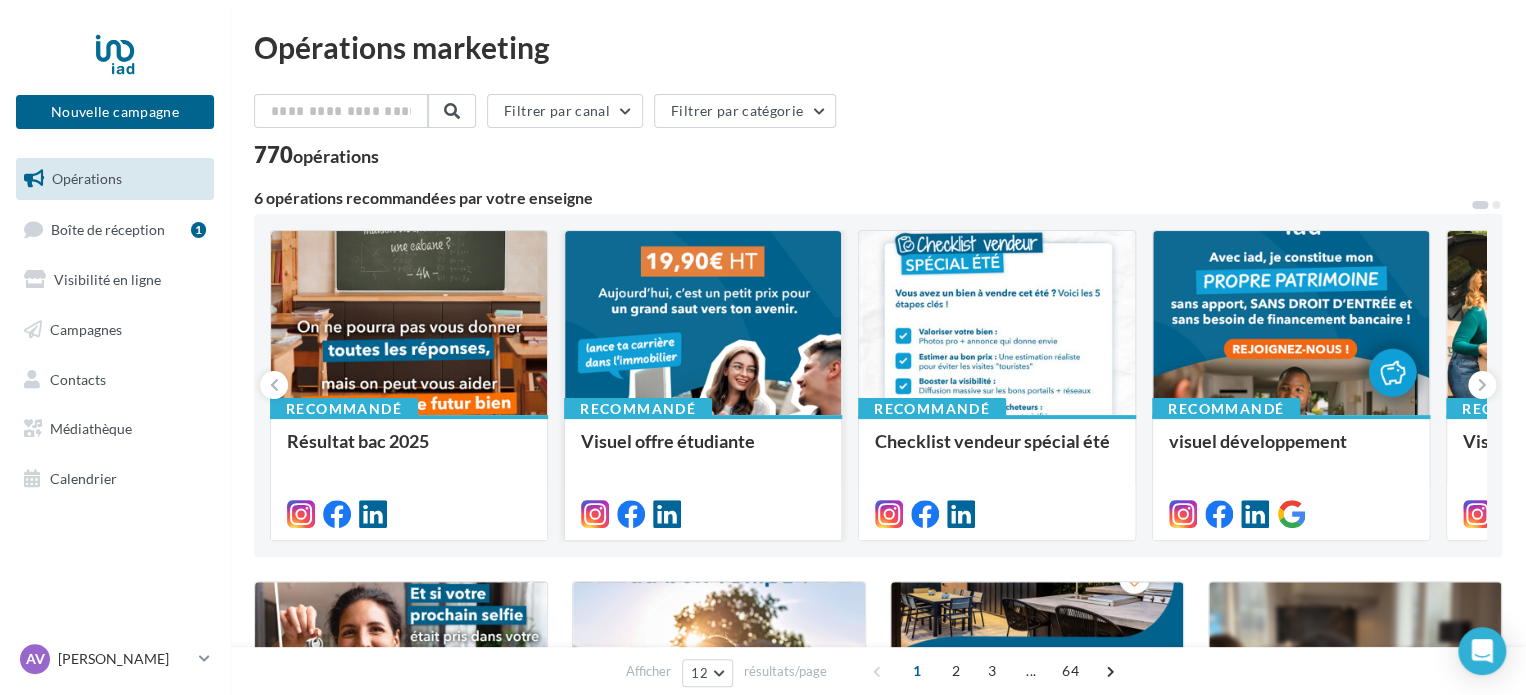 click at bounding box center [703, 324] 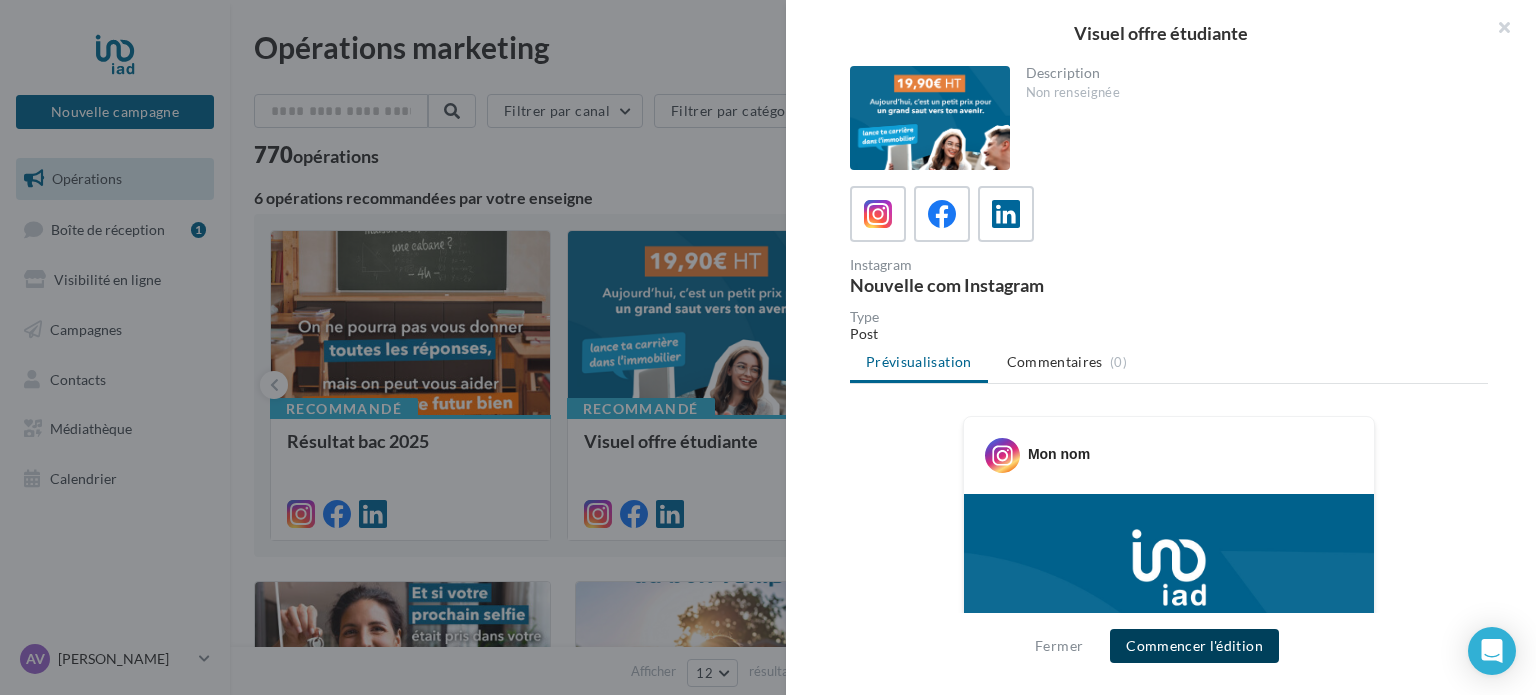 click on "Commencer l'édition" at bounding box center [1194, 646] 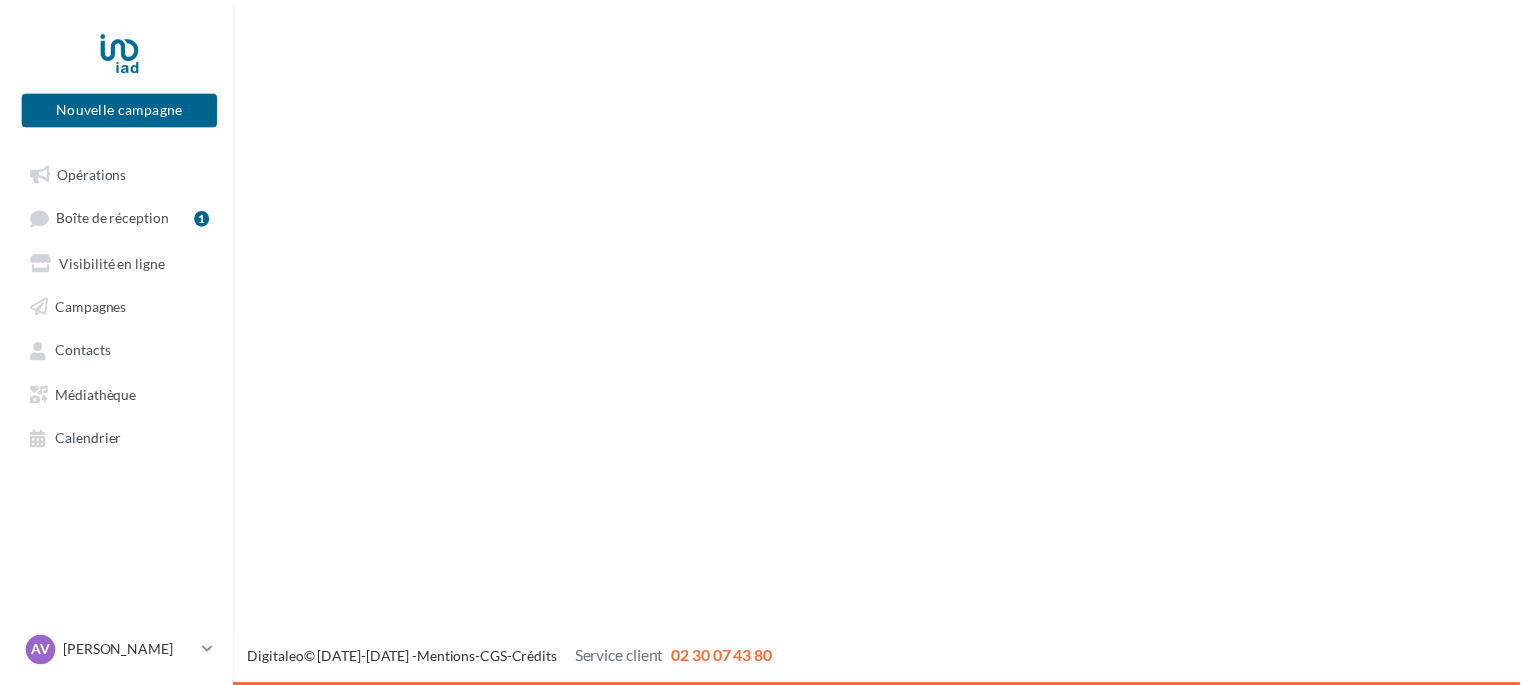 scroll, scrollTop: 0, scrollLeft: 0, axis: both 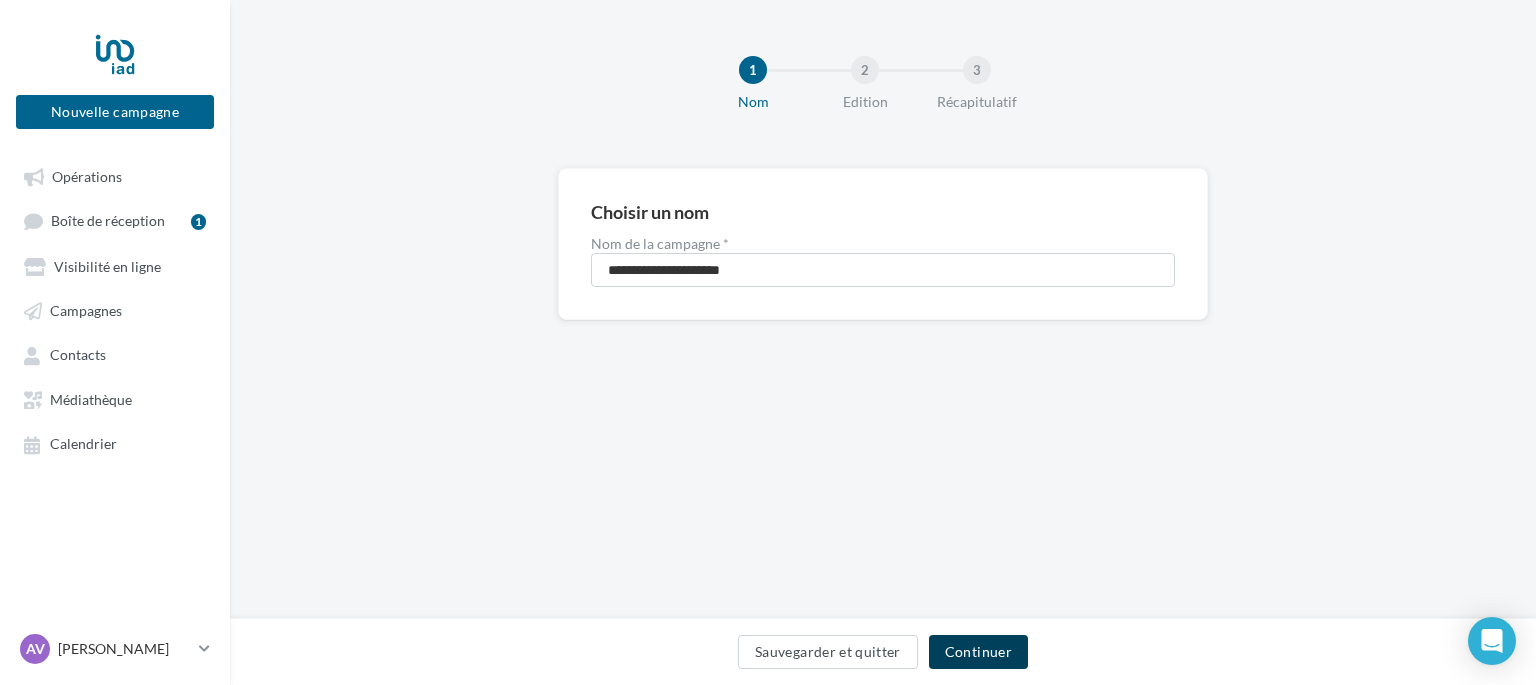 click on "Continuer" at bounding box center (978, 652) 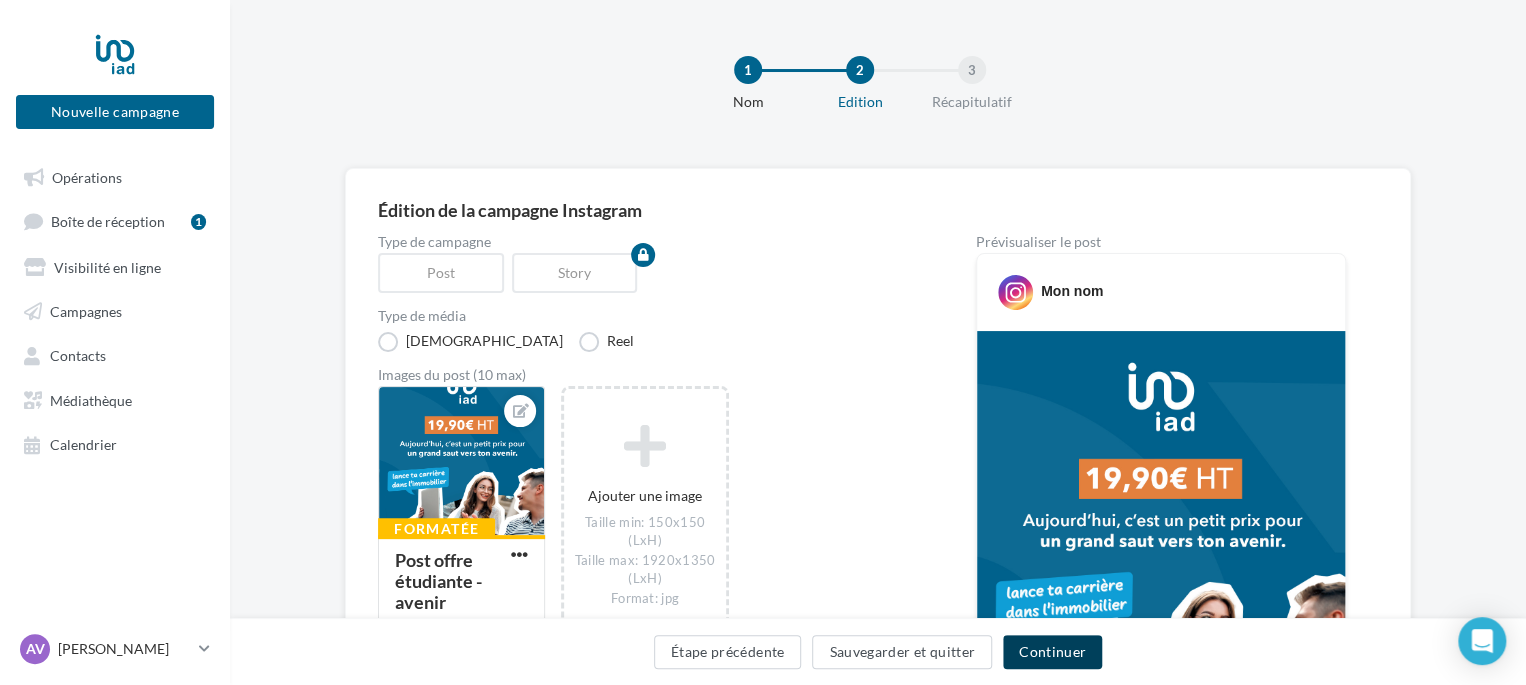 click on "Continuer" at bounding box center (1052, 652) 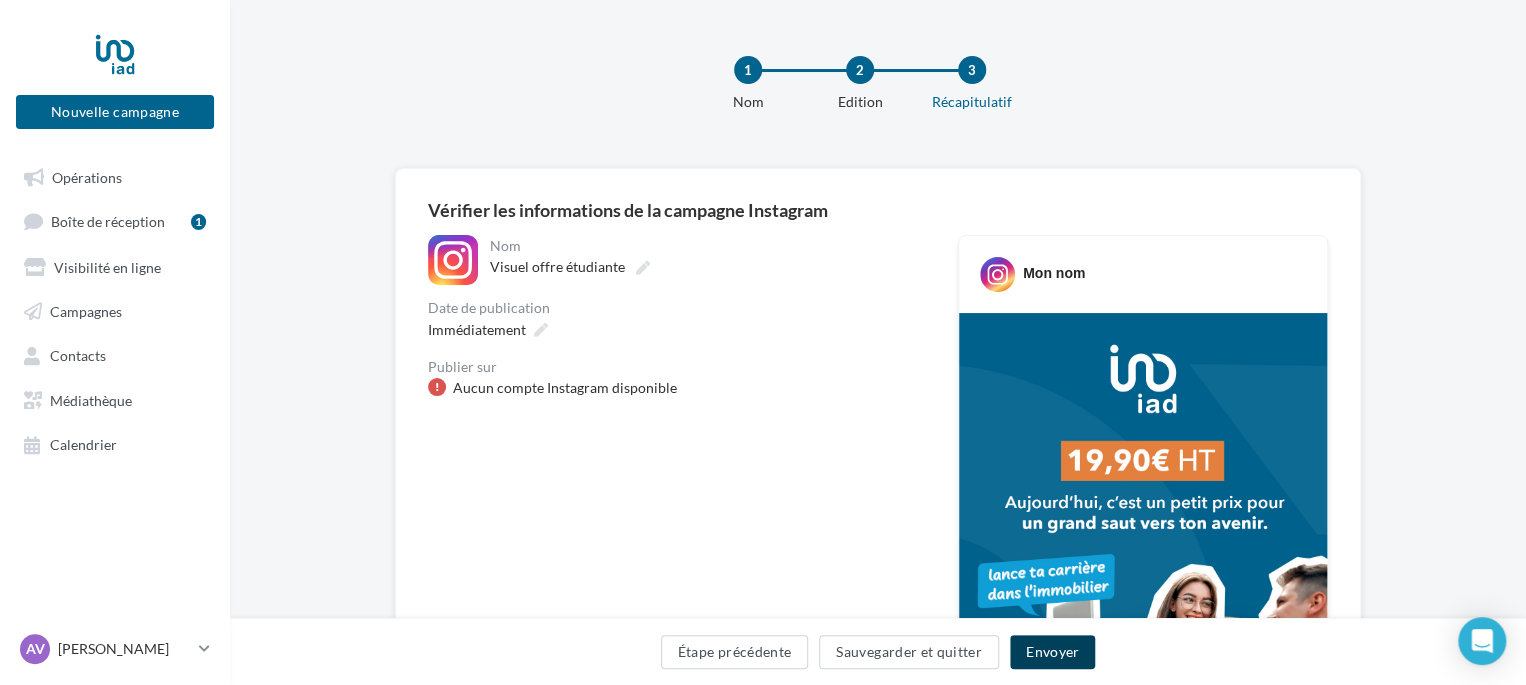 click on "Envoyer" at bounding box center [1052, 652] 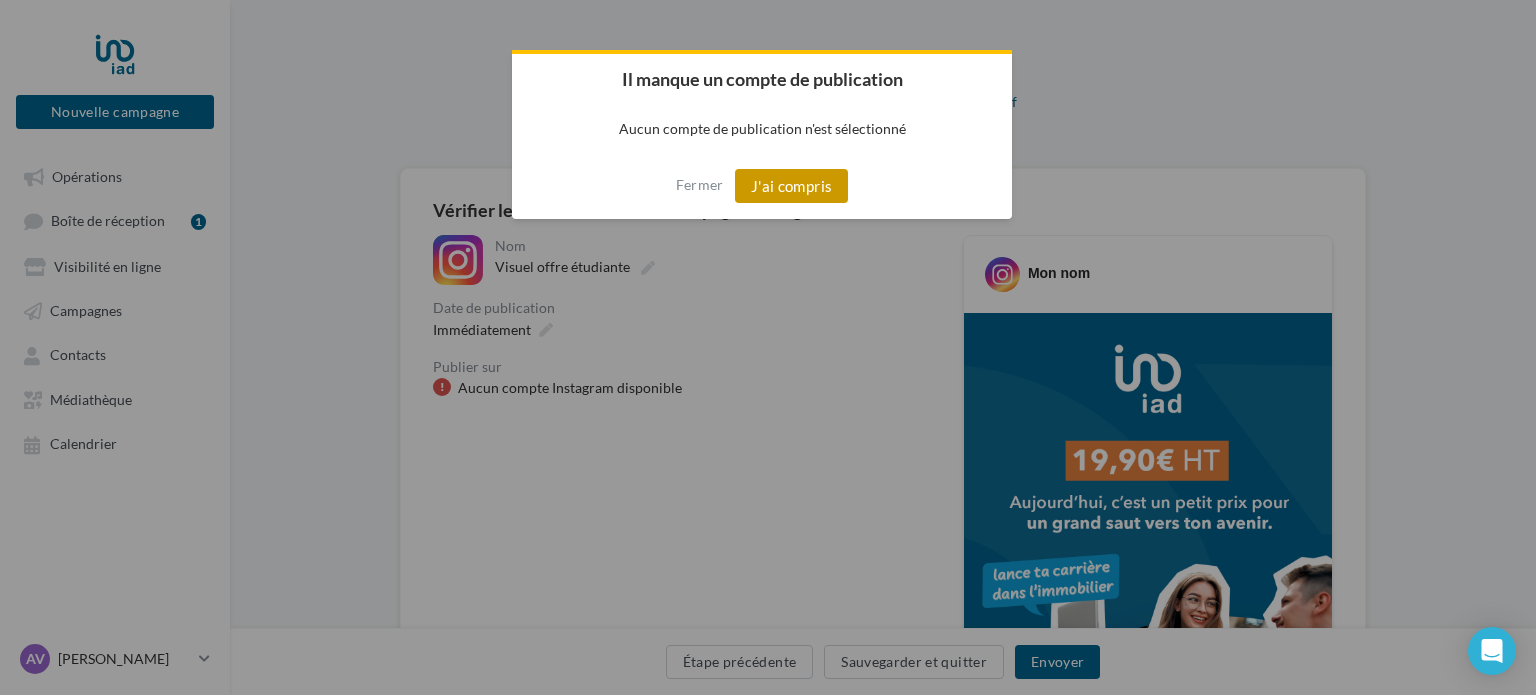 click on "J'ai compris" at bounding box center [792, 186] 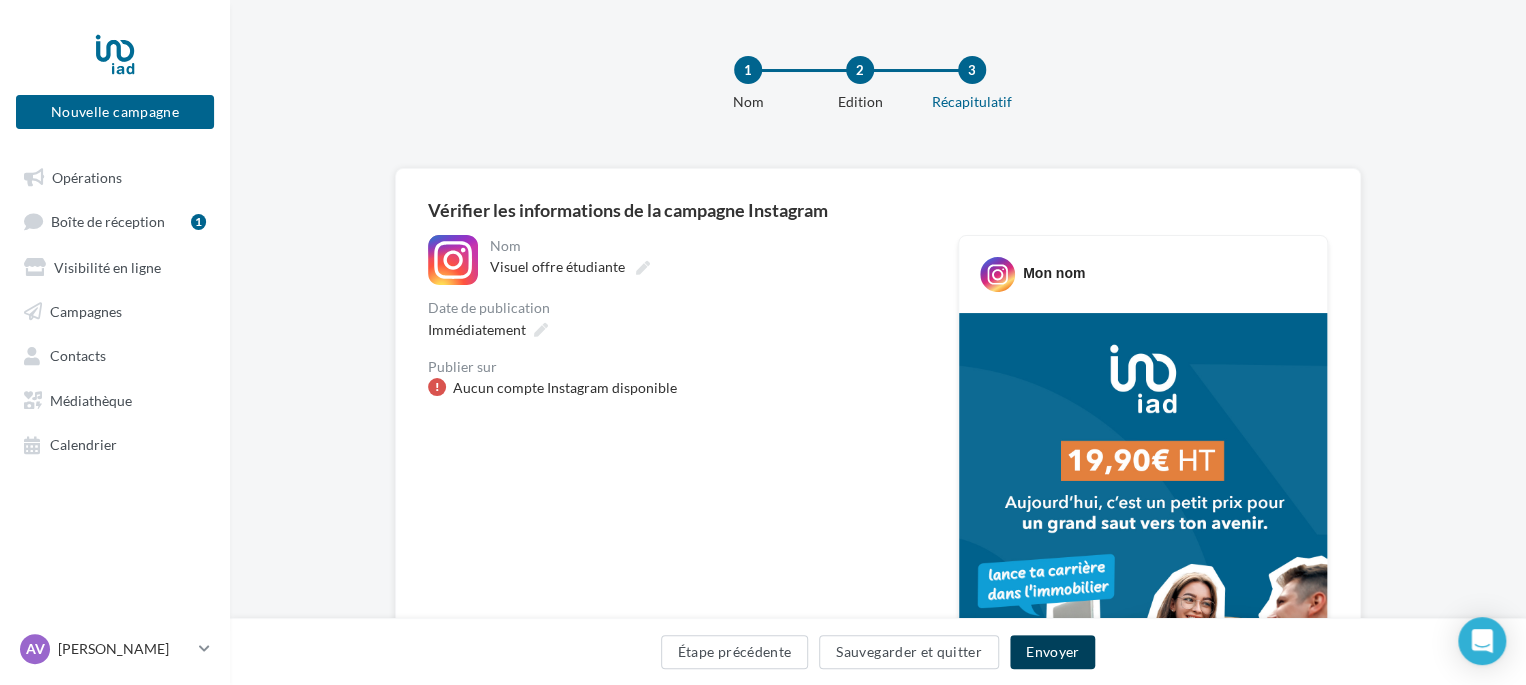click on "Envoyer" at bounding box center (1052, 652) 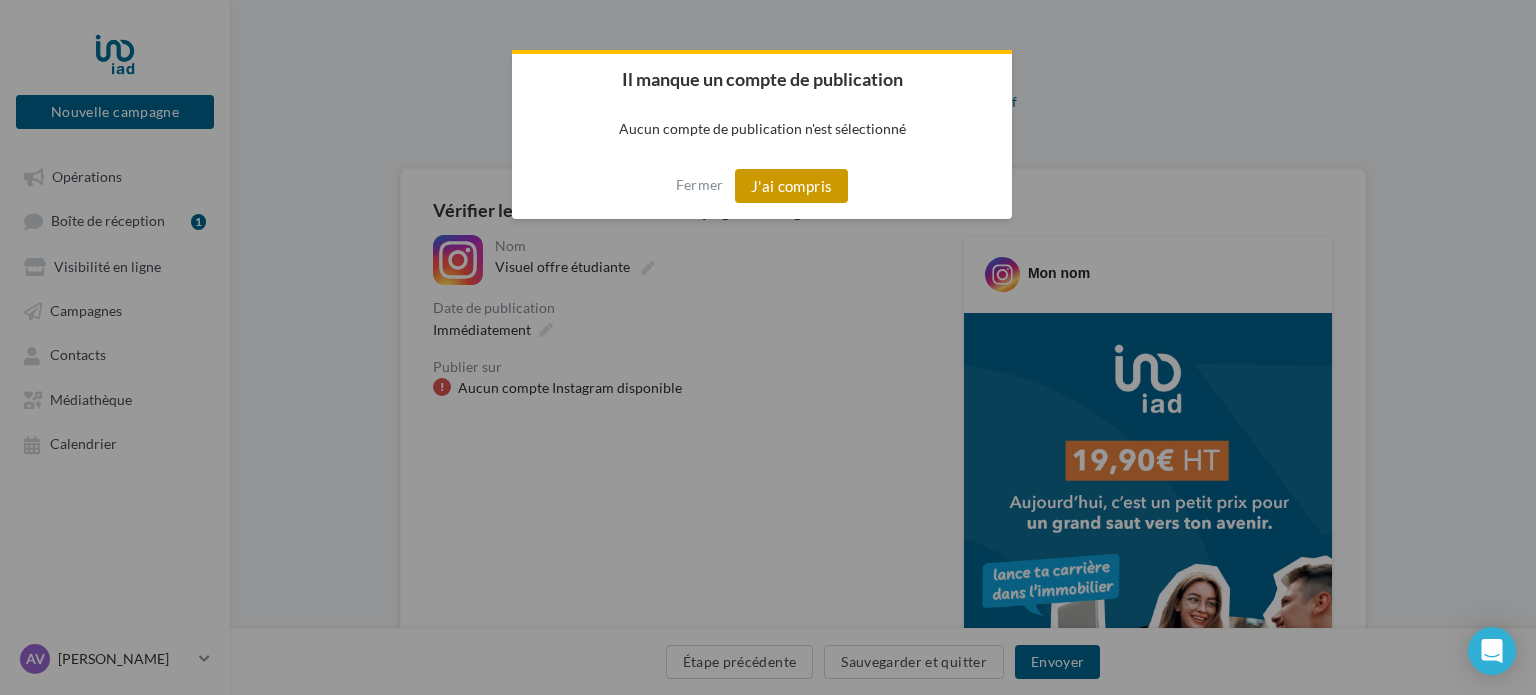 click on "J'ai compris" at bounding box center [792, 186] 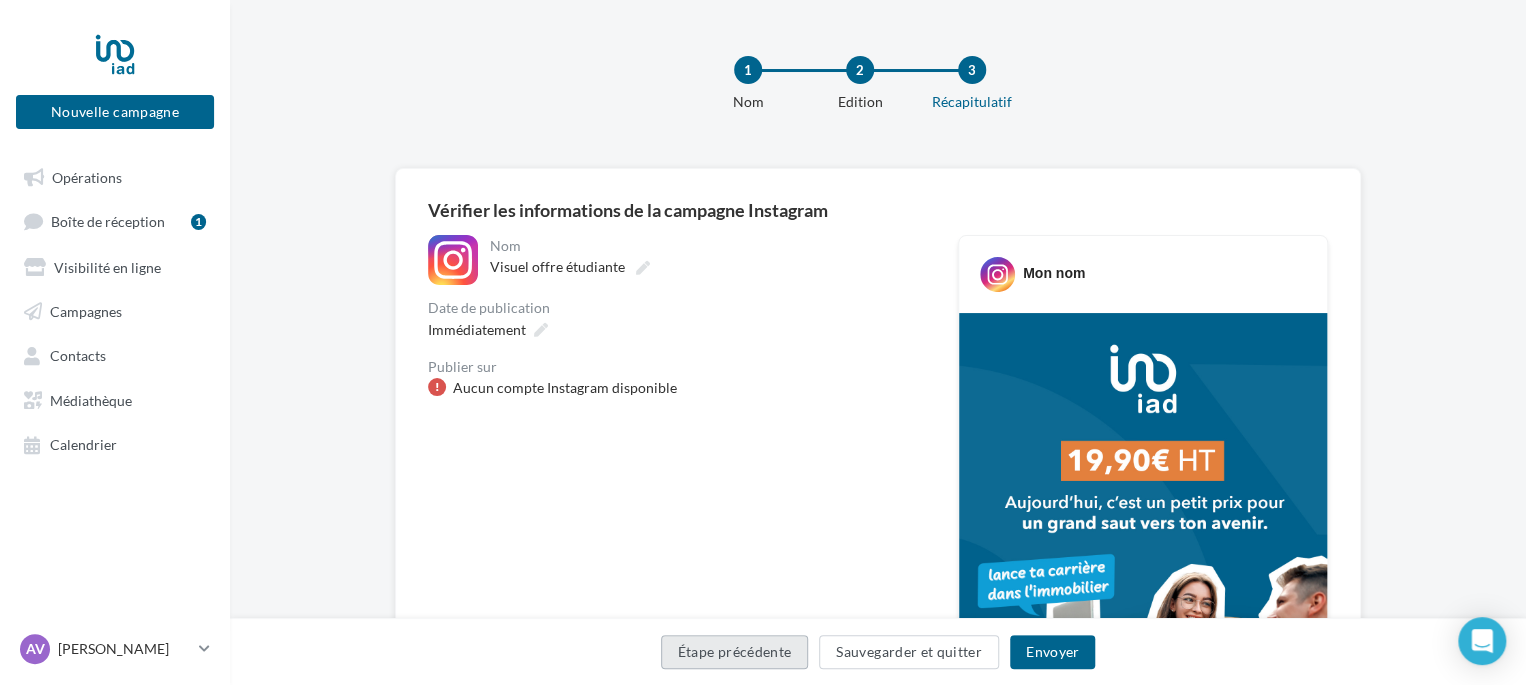 click on "Étape précédente" at bounding box center [735, 652] 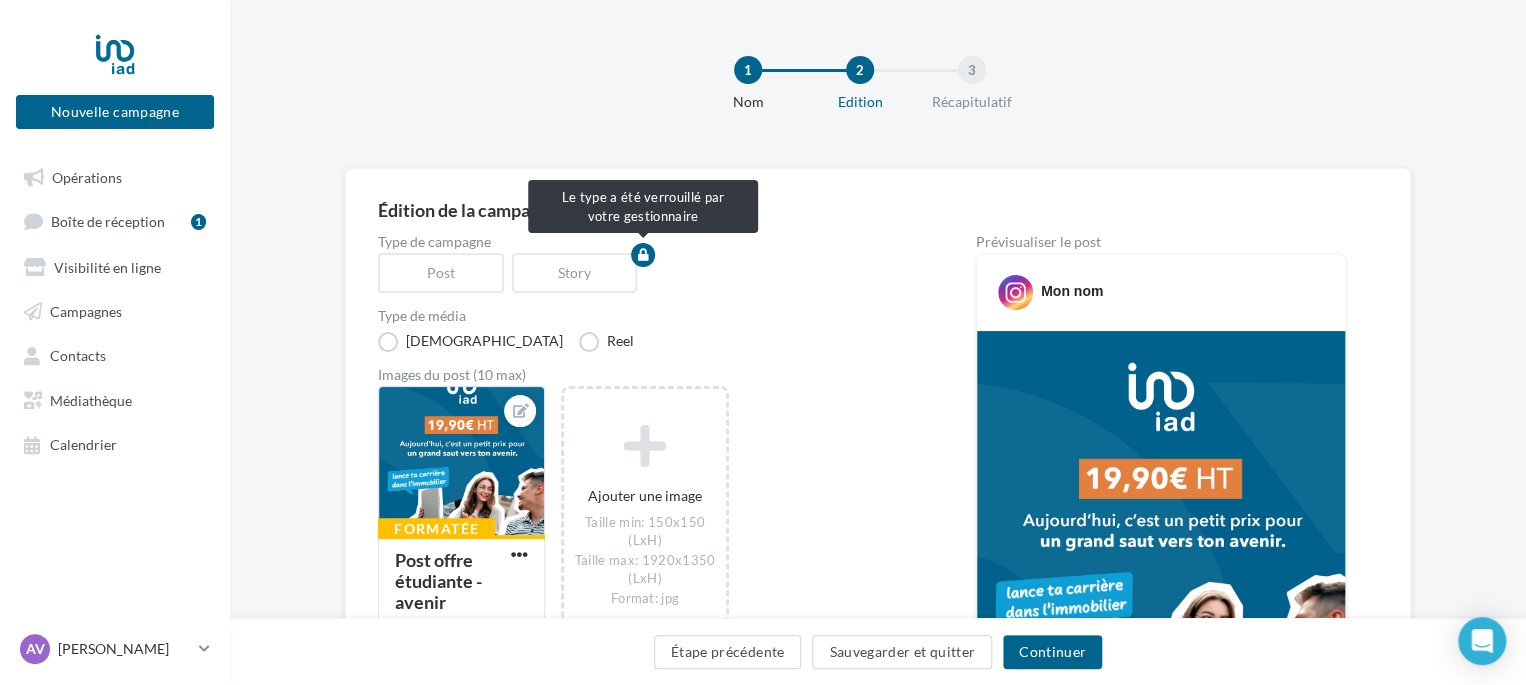 click on "Post" at bounding box center [445, 273] 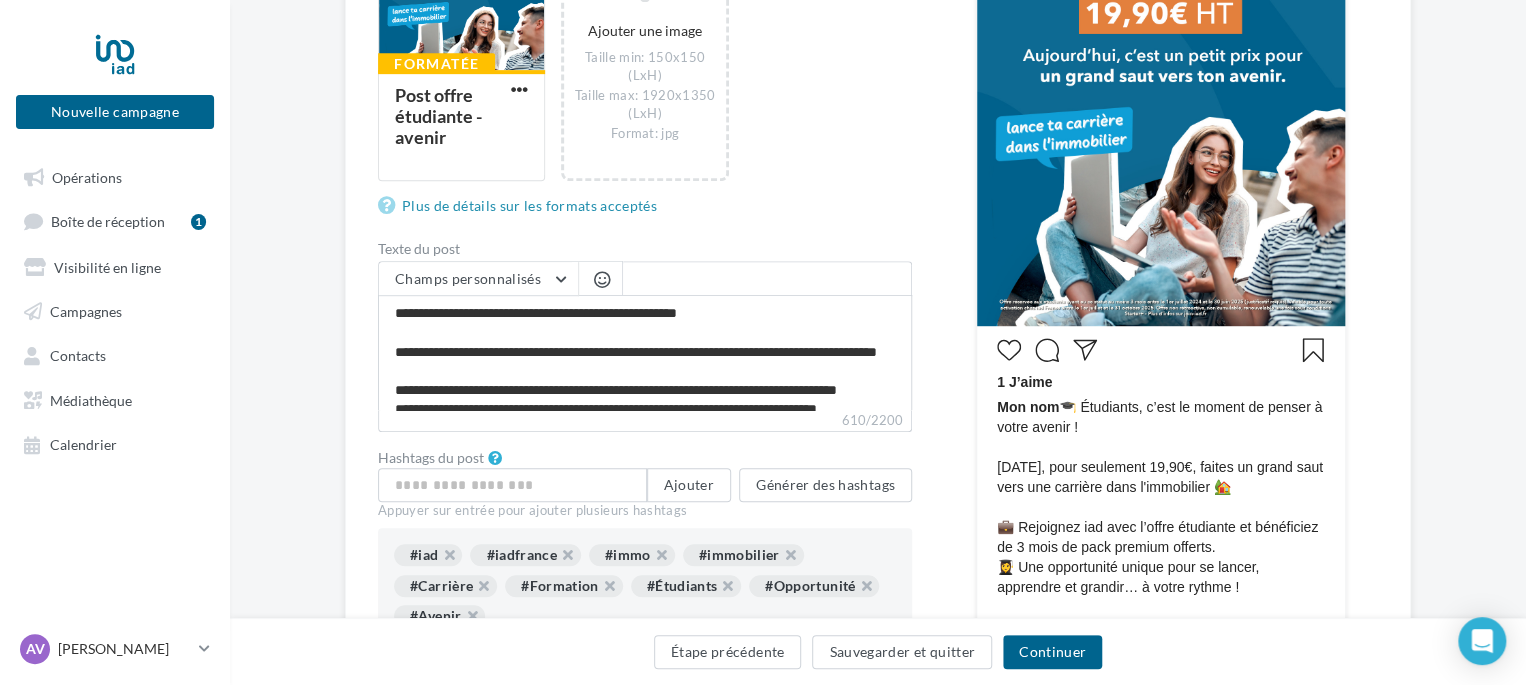 scroll, scrollTop: 500, scrollLeft: 0, axis: vertical 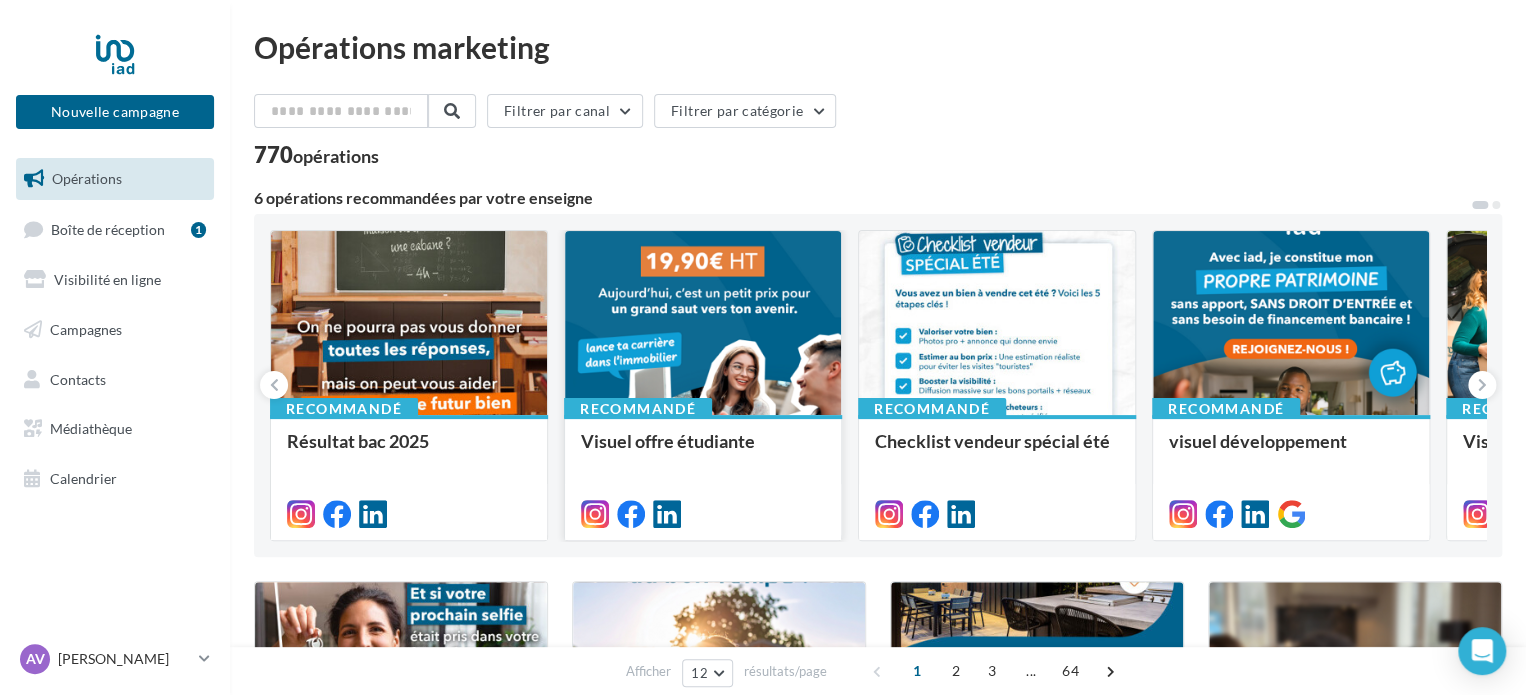 click at bounding box center (703, 324) 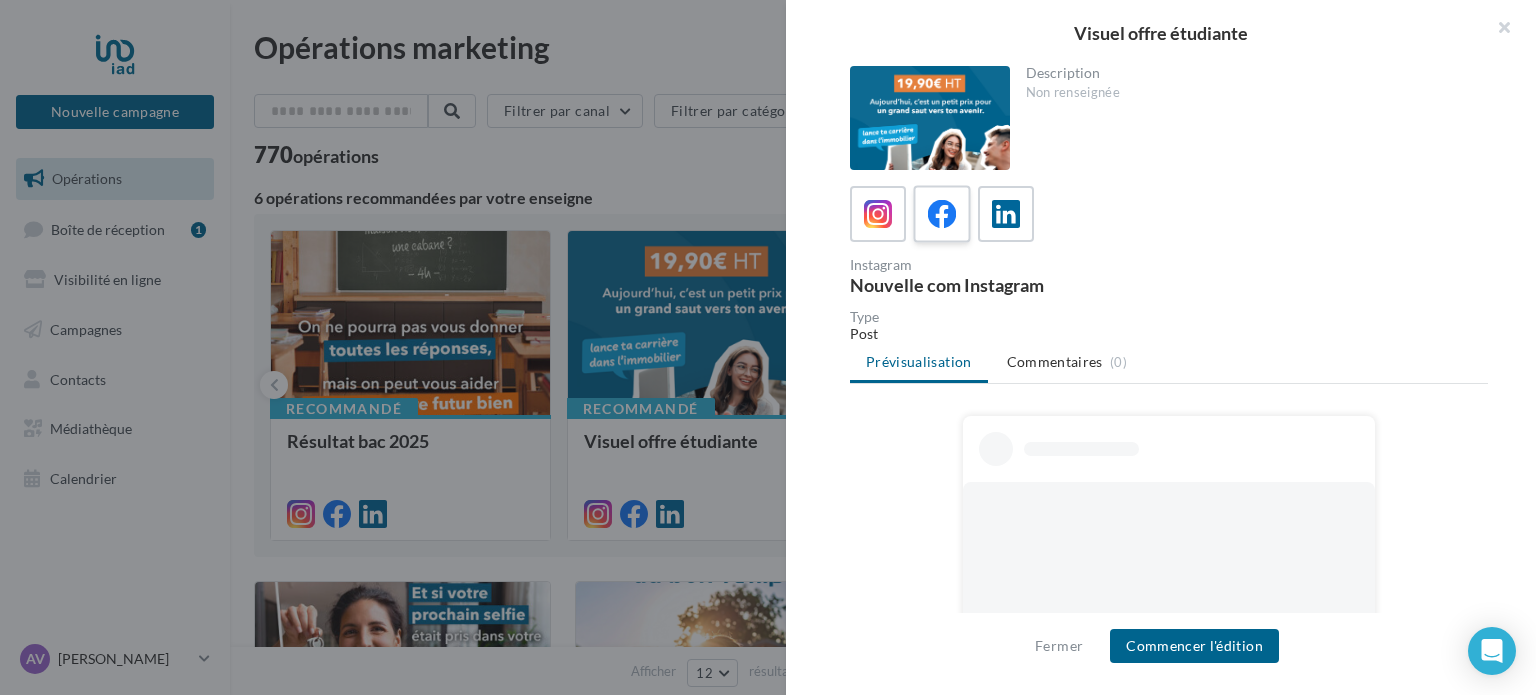 click at bounding box center [942, 214] 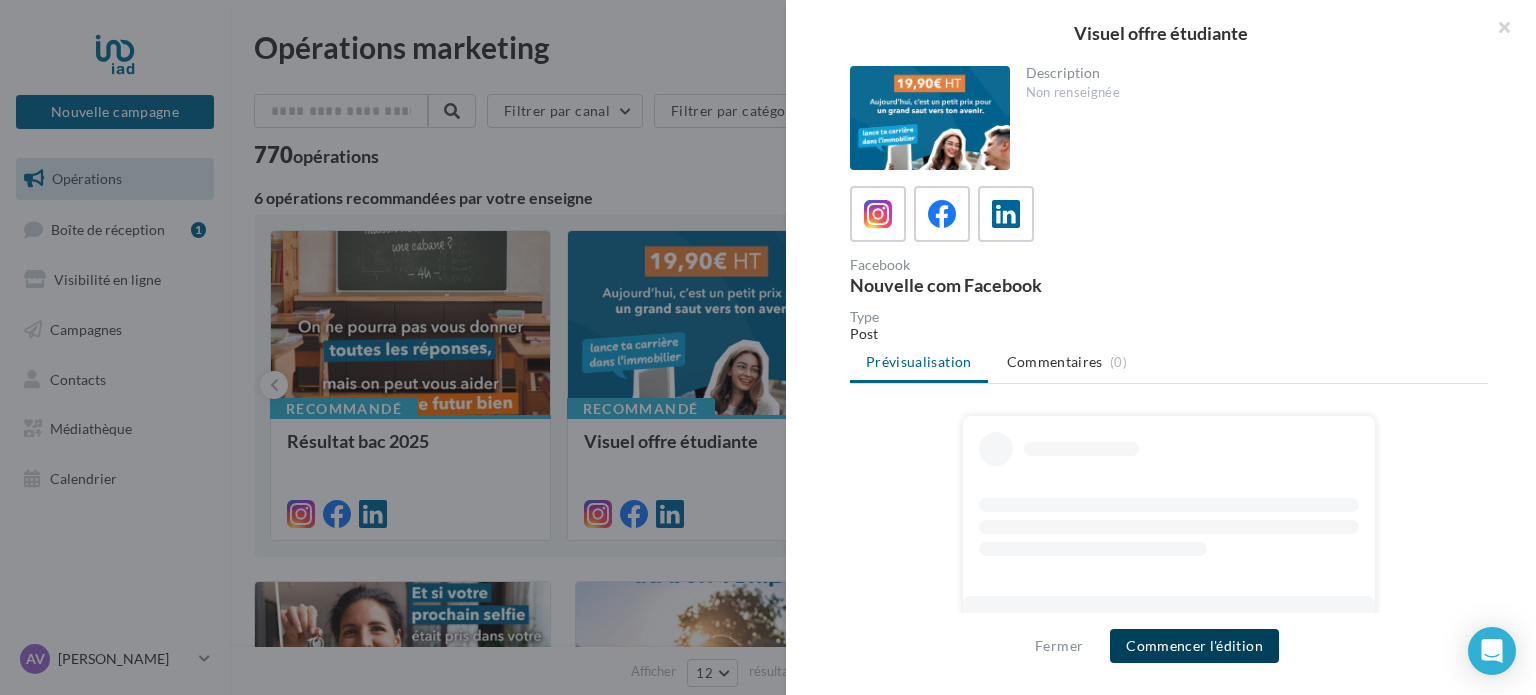 click on "Commencer l'édition" at bounding box center (1194, 646) 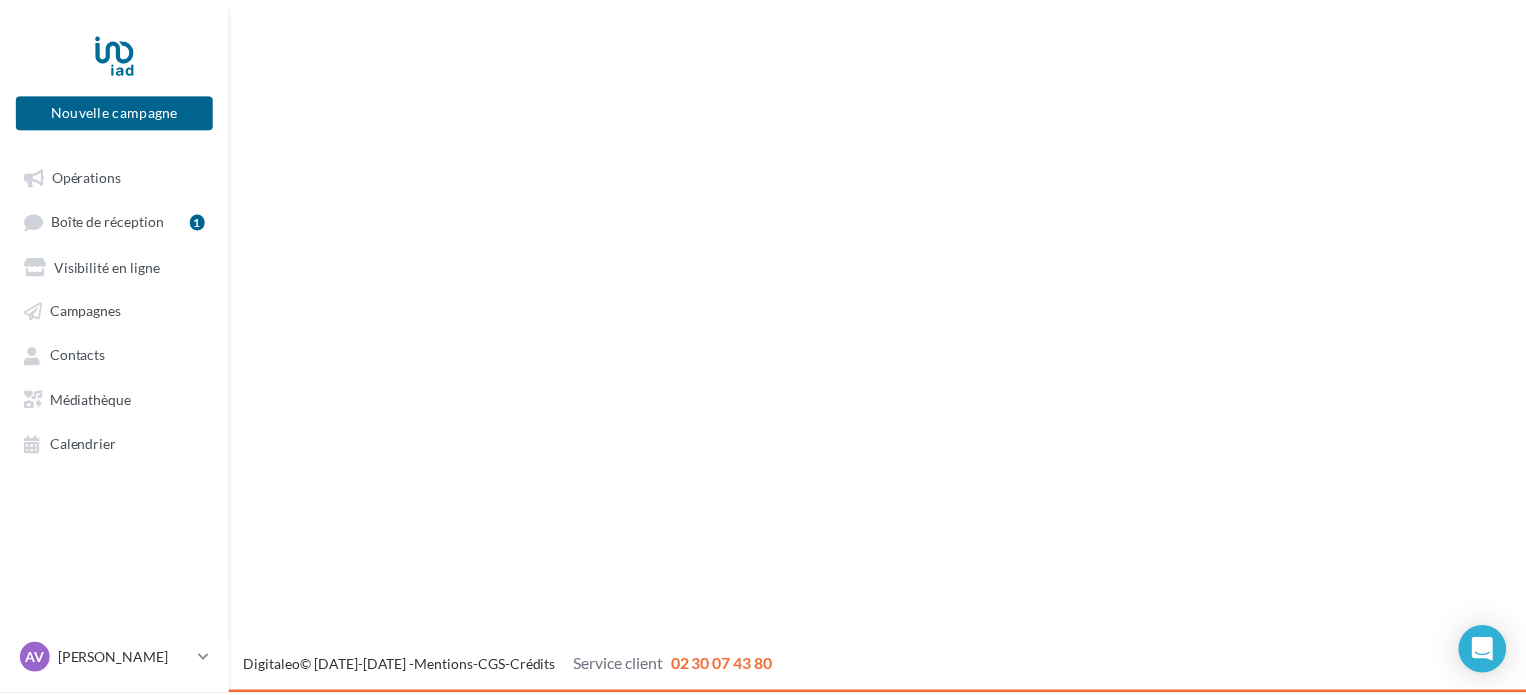 scroll, scrollTop: 0, scrollLeft: 0, axis: both 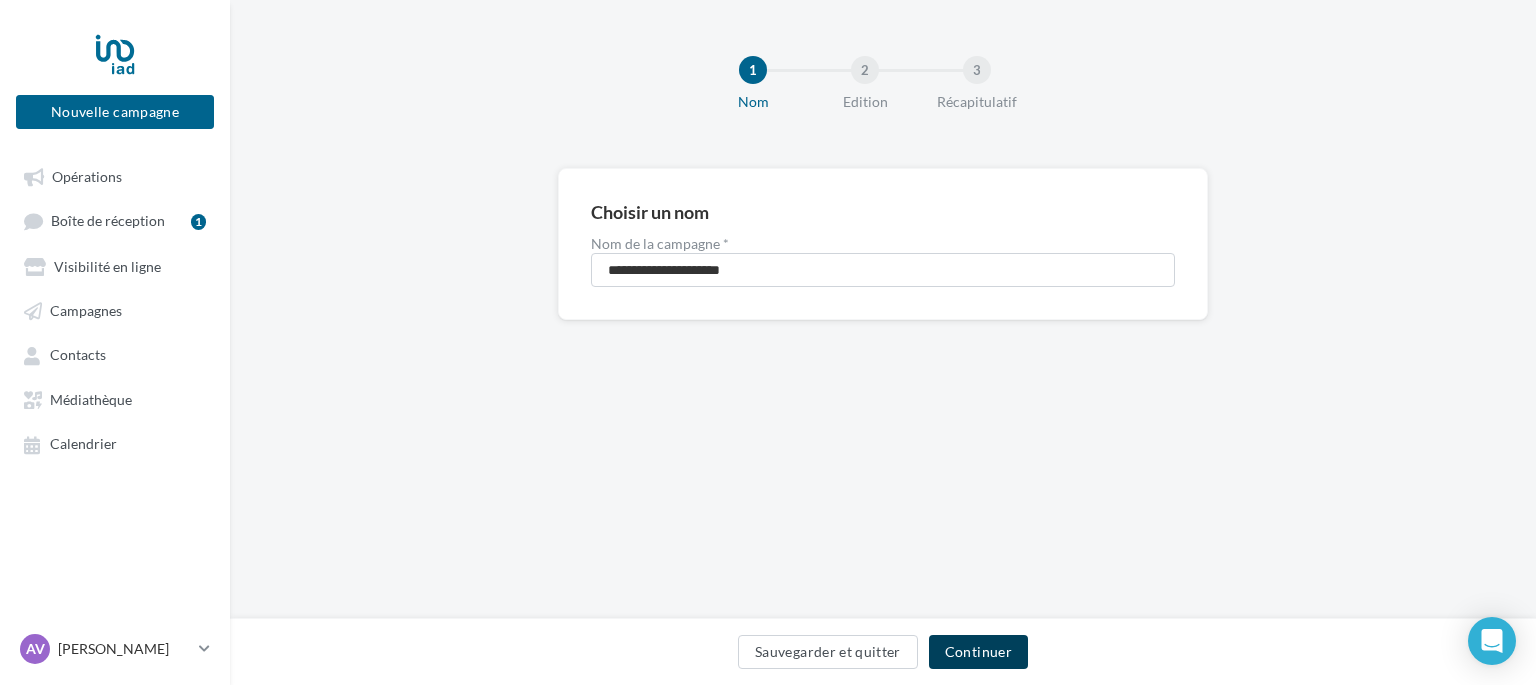click on "Continuer" at bounding box center (978, 652) 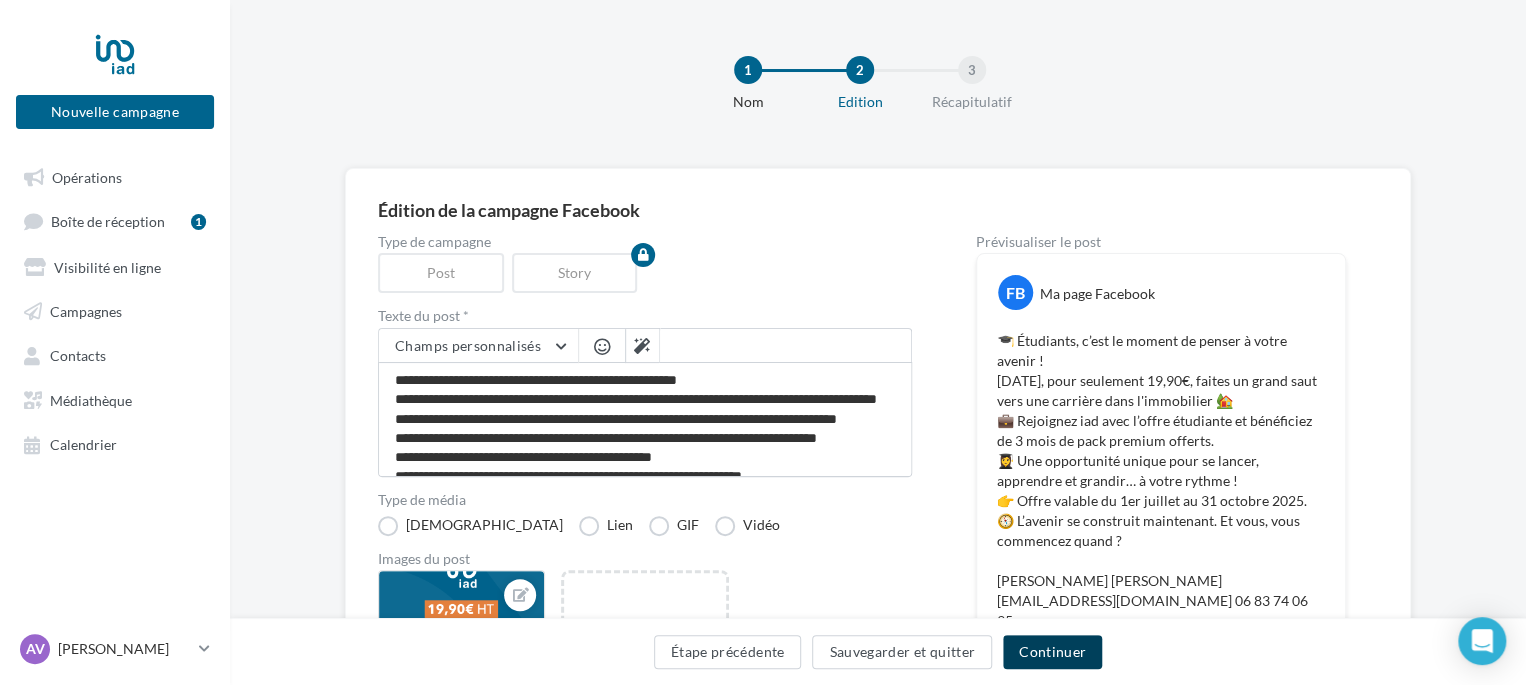 click on "Continuer" at bounding box center (1052, 652) 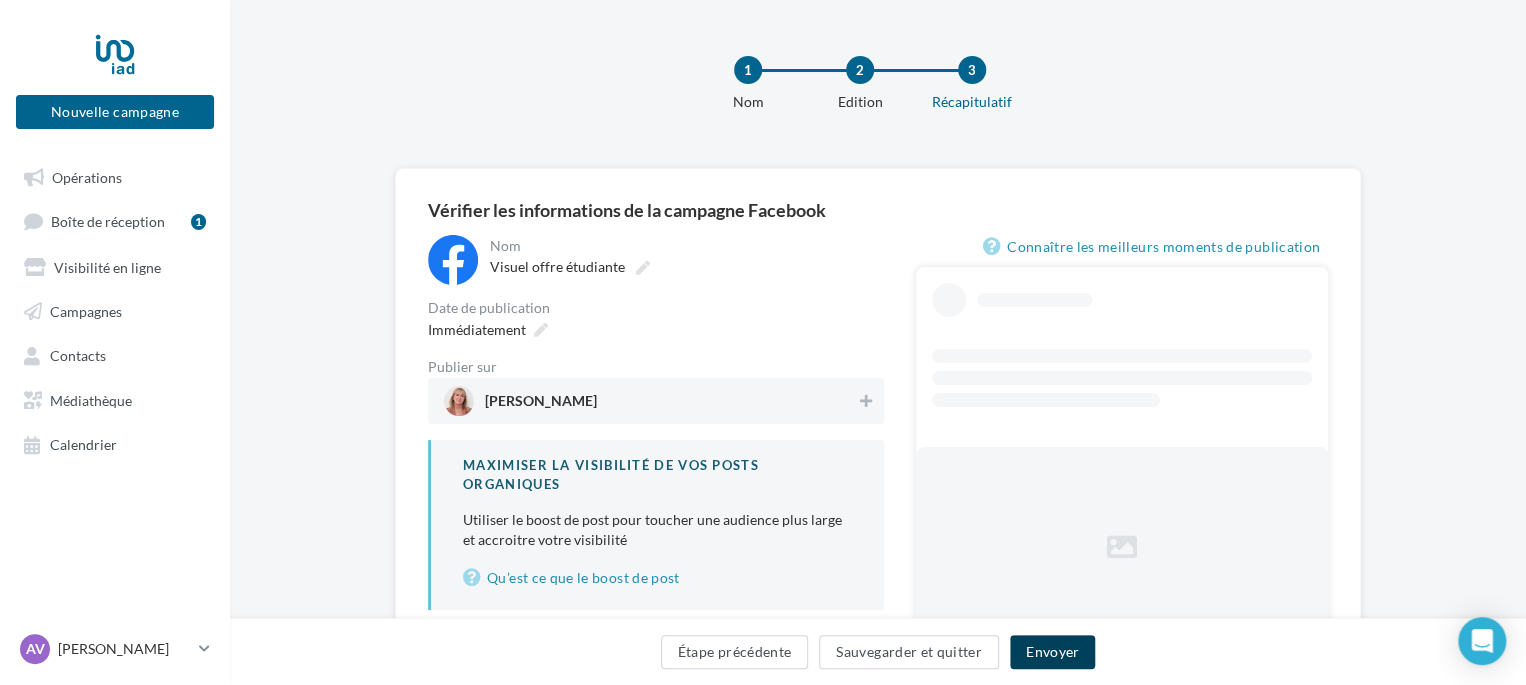 click on "Envoyer" at bounding box center [1052, 652] 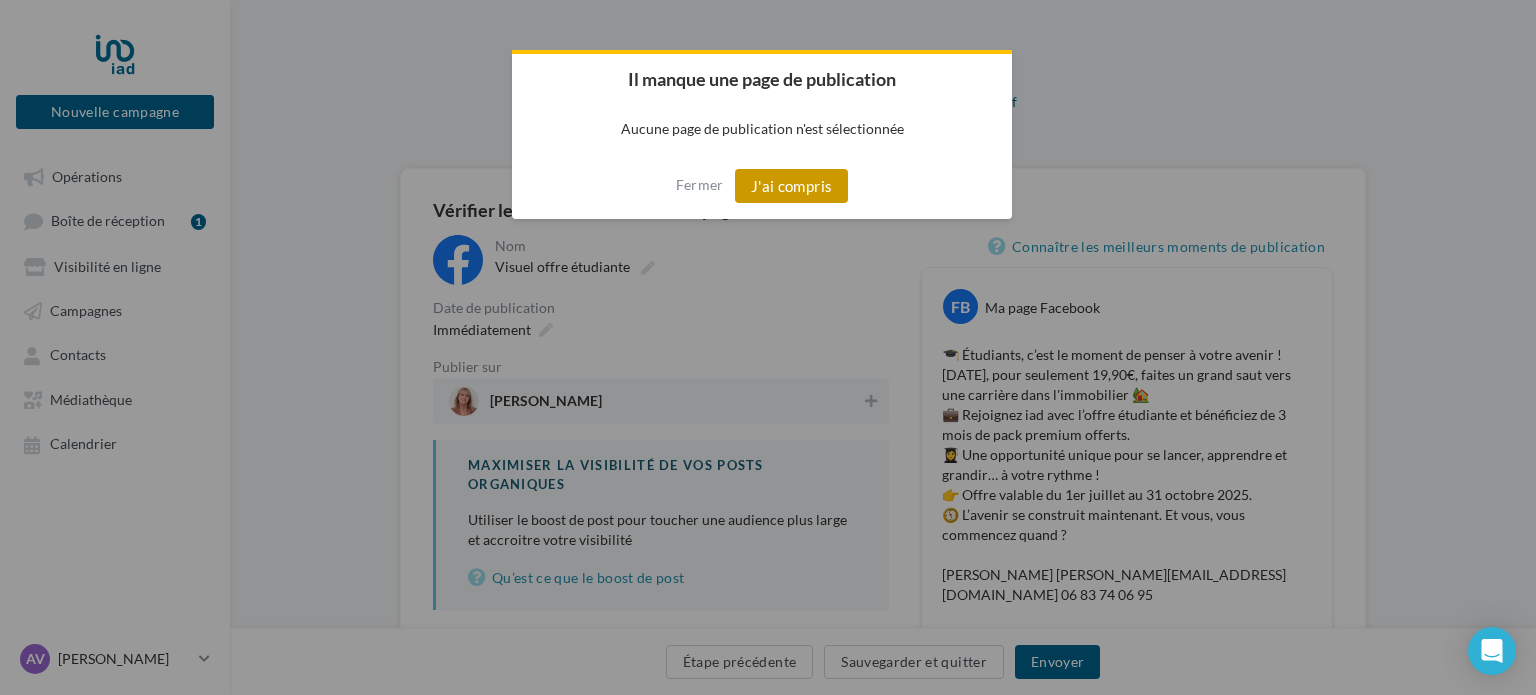 click on "J'ai compris" at bounding box center [792, 186] 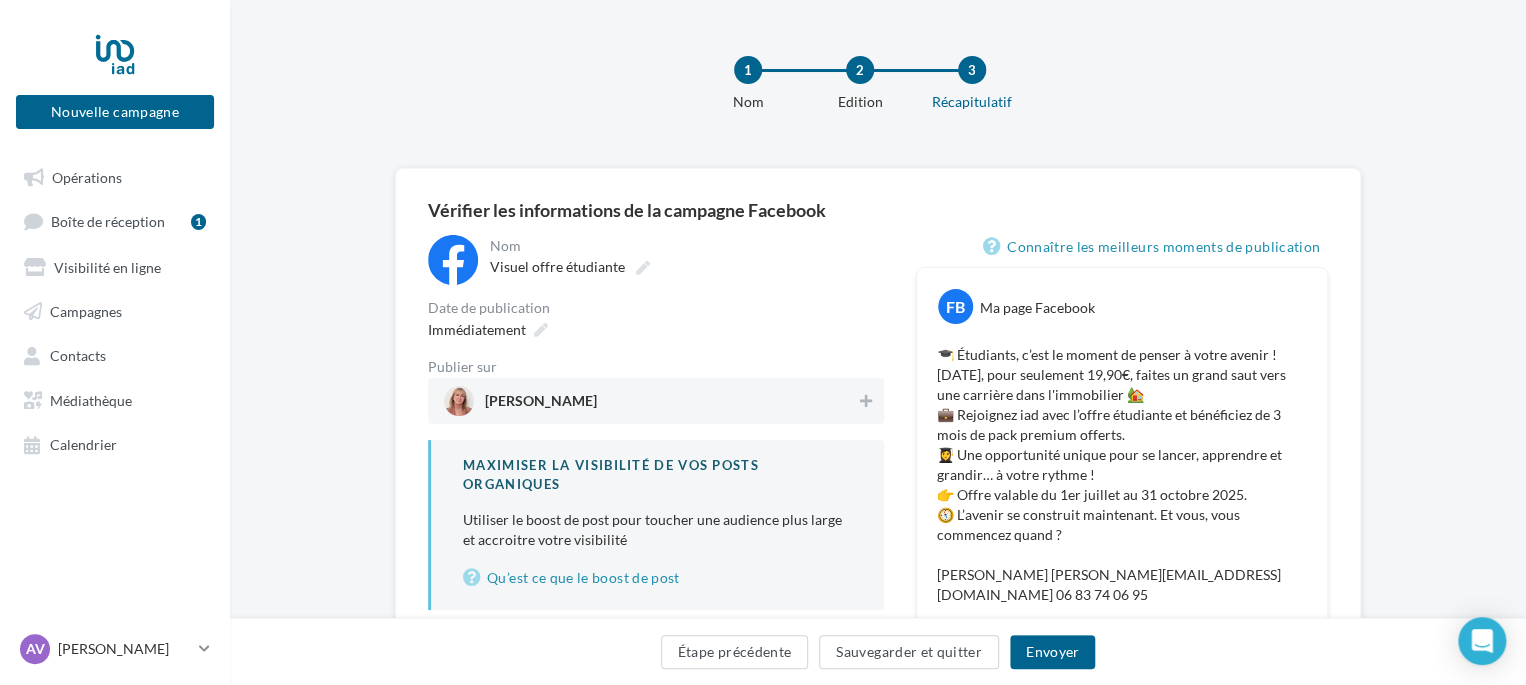 click on "[PERSON_NAME]" at bounding box center [650, 401] 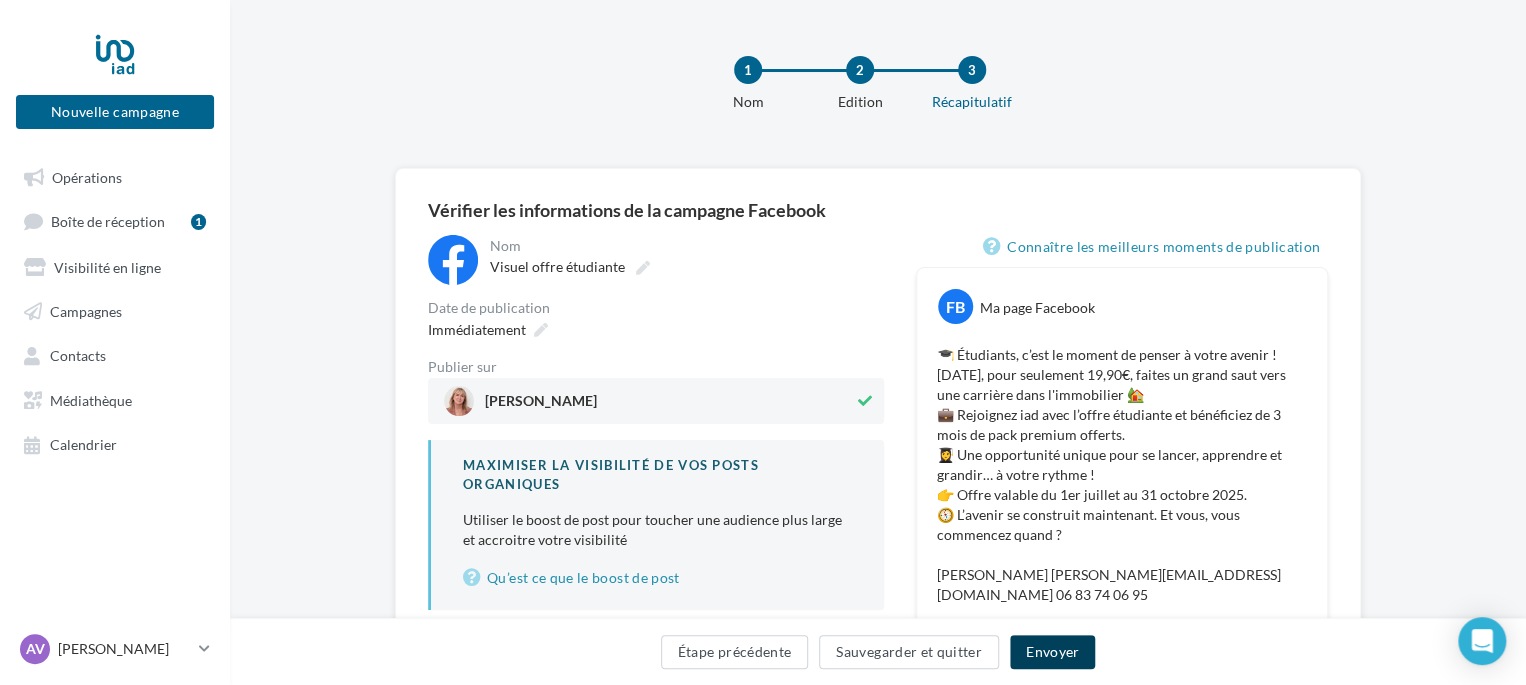 click on "Envoyer" at bounding box center (1052, 652) 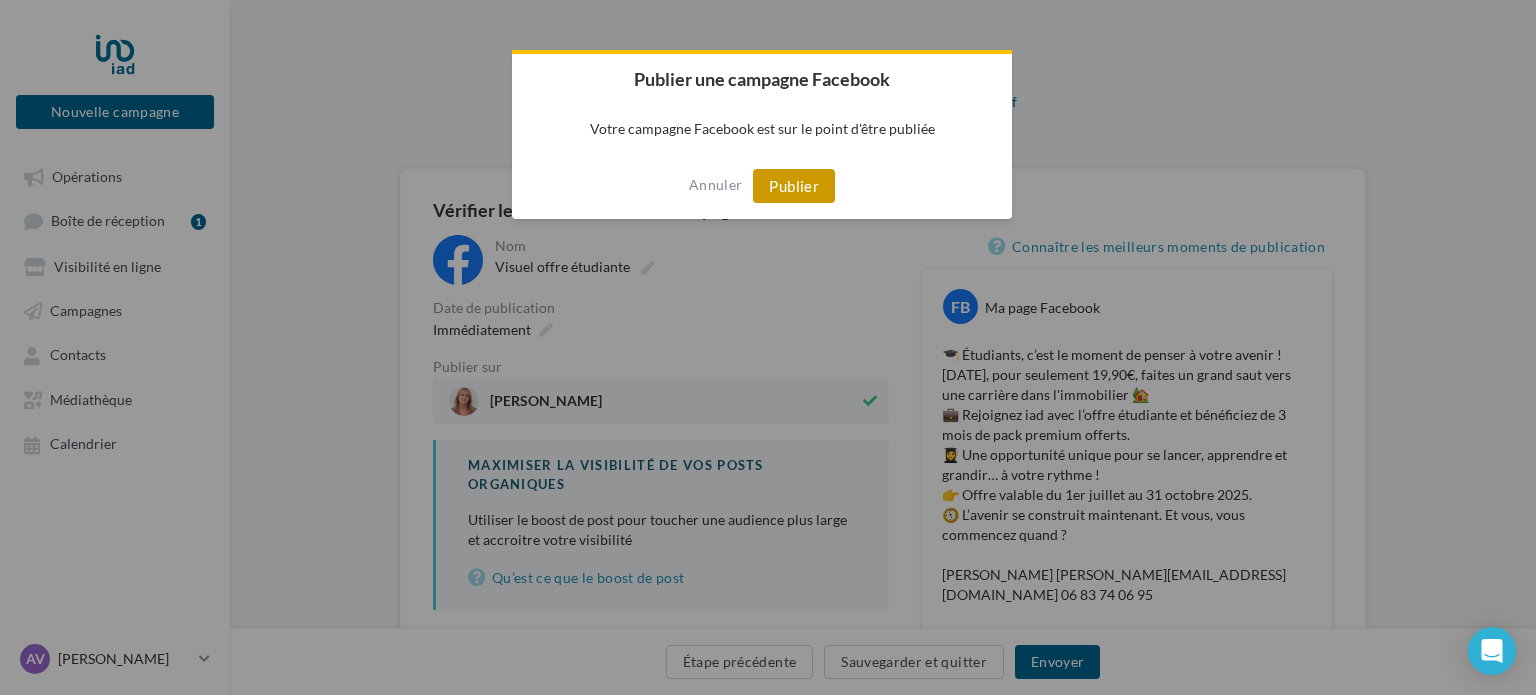 click on "Publier" at bounding box center (794, 186) 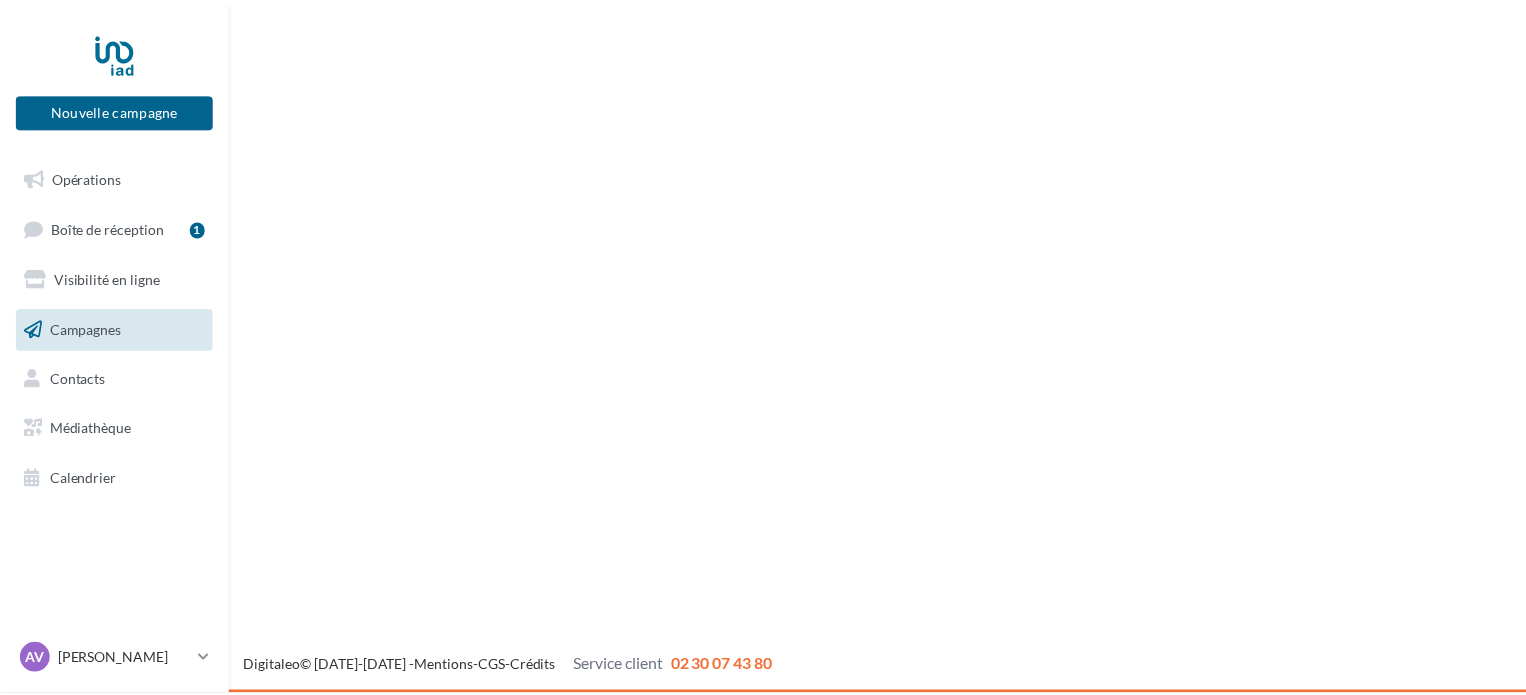 scroll, scrollTop: 0, scrollLeft: 0, axis: both 